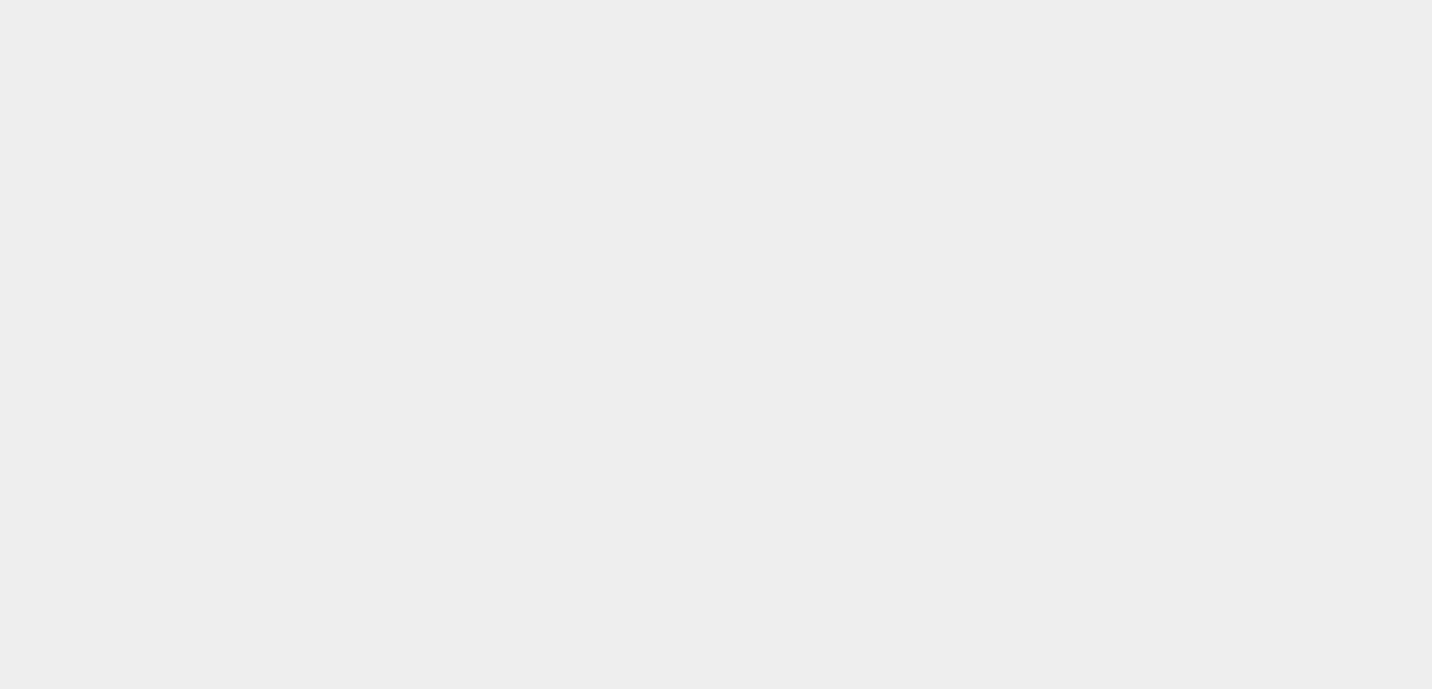 scroll, scrollTop: 0, scrollLeft: 0, axis: both 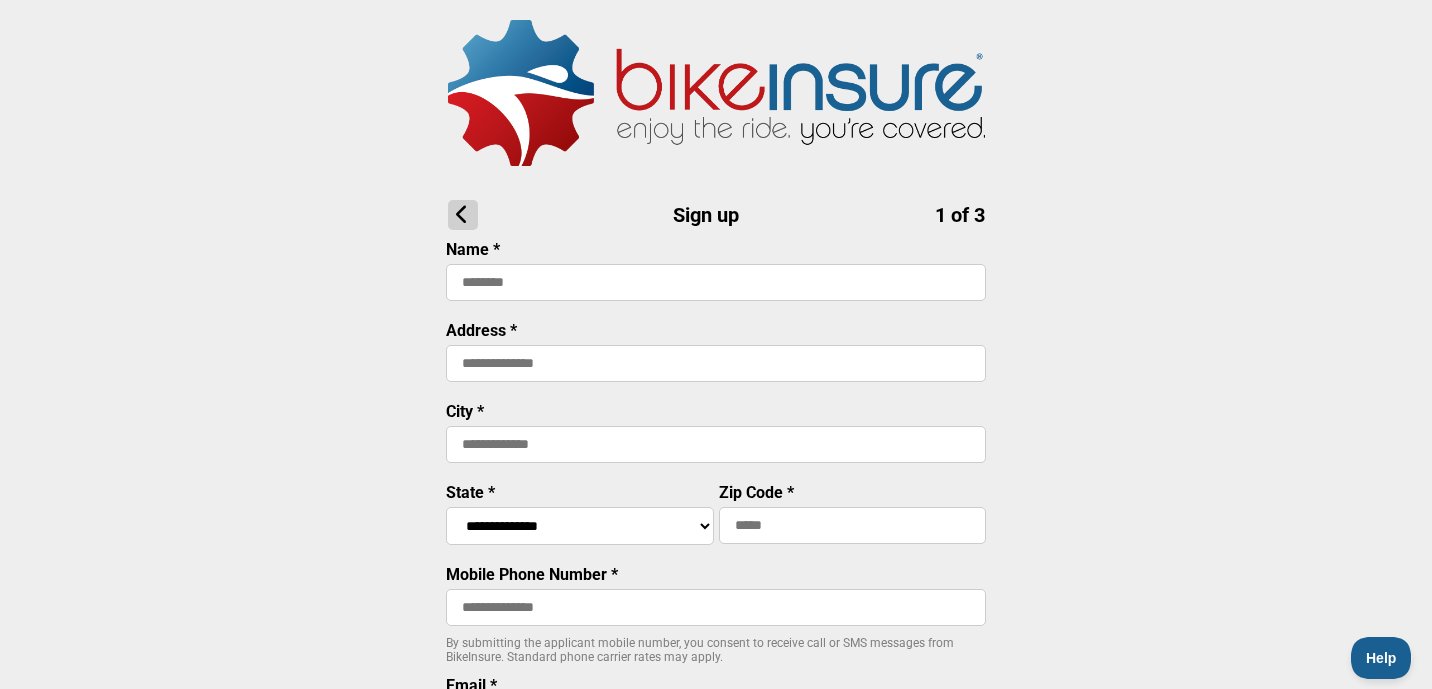 click at bounding box center (716, 282) 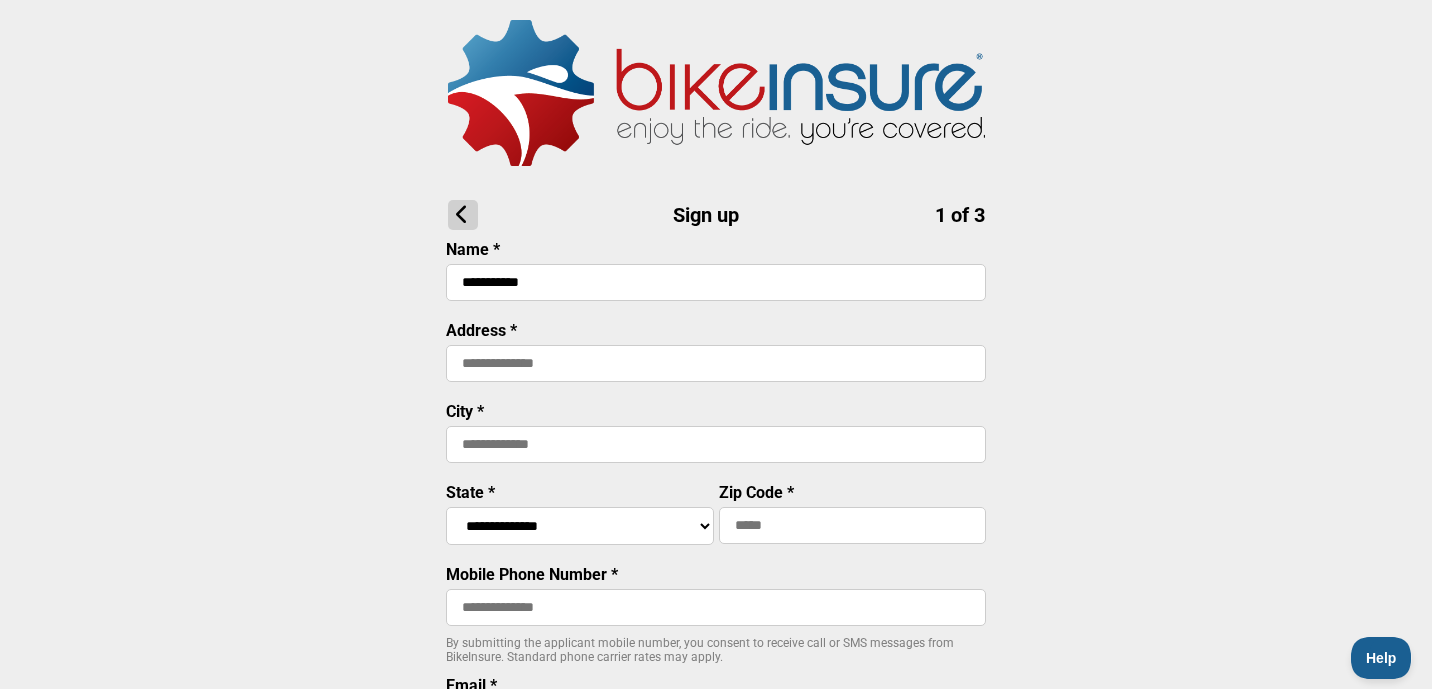 type on "**********" 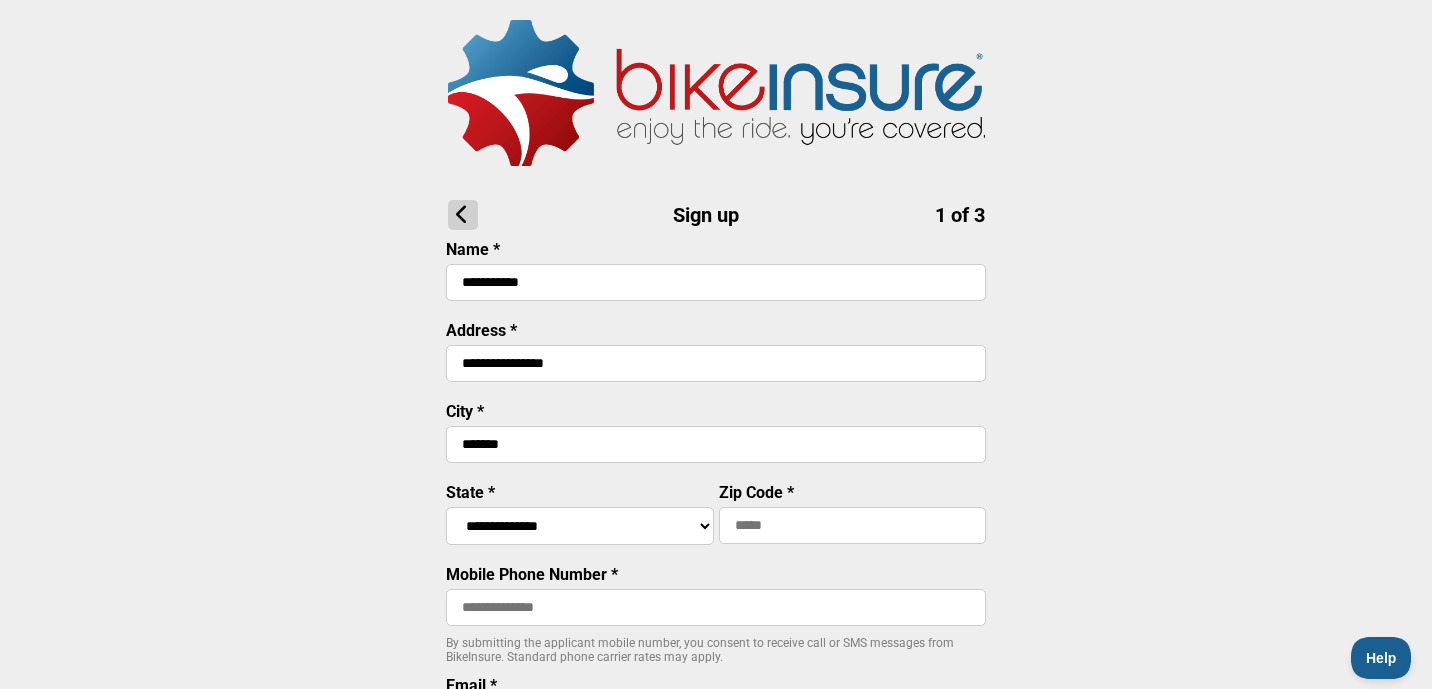 select on "****" 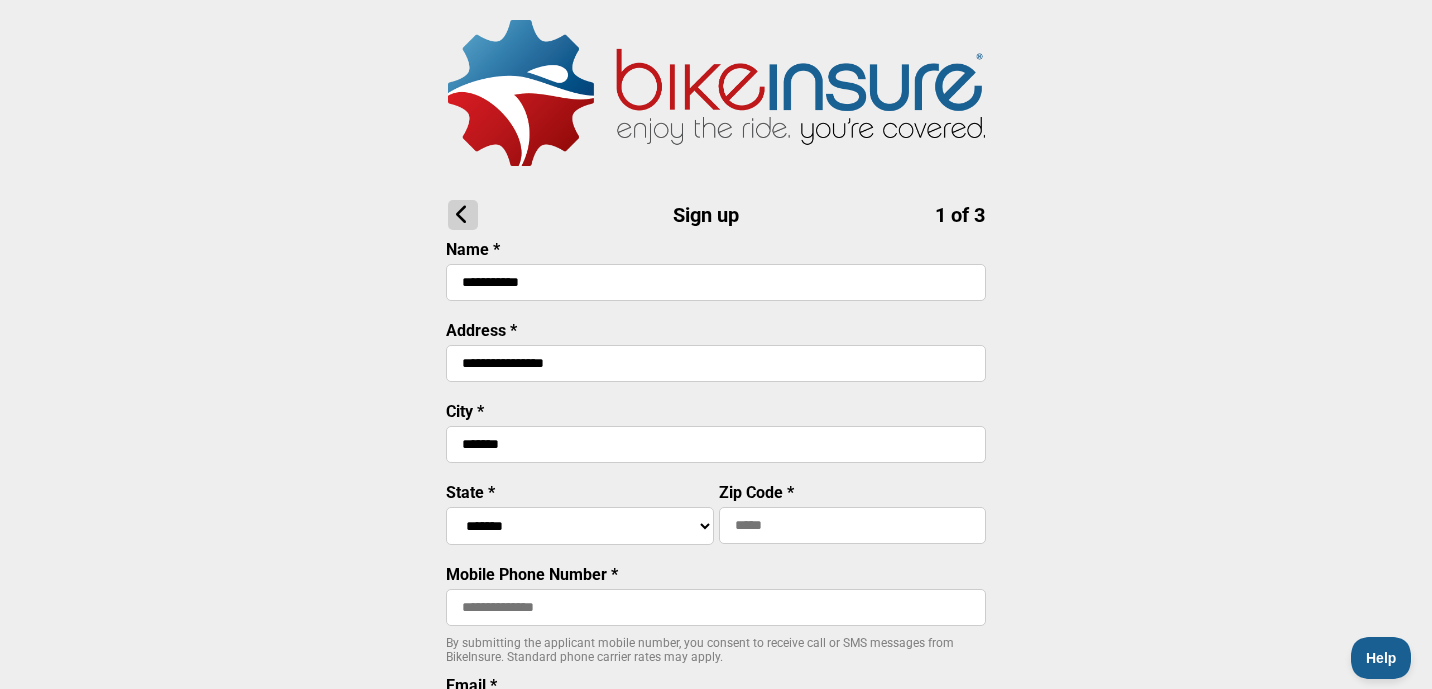 type on "*****" 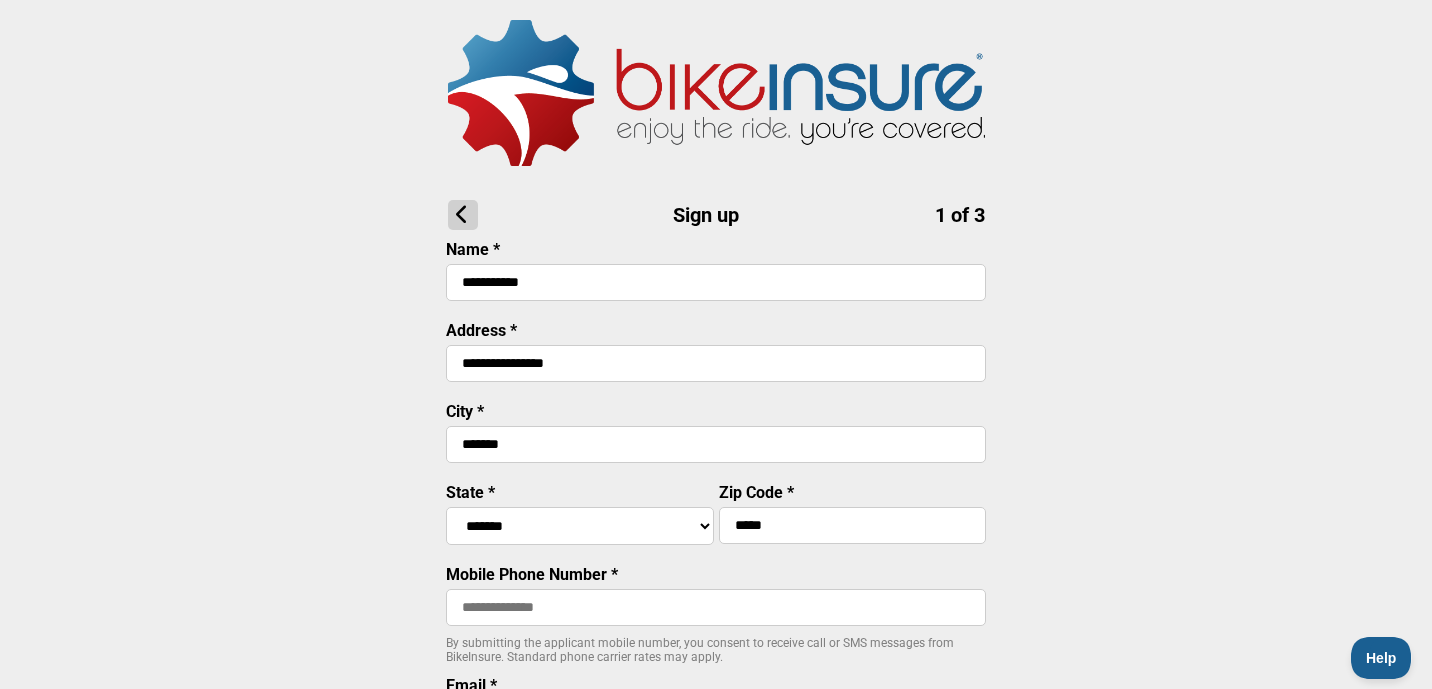 type on "**********" 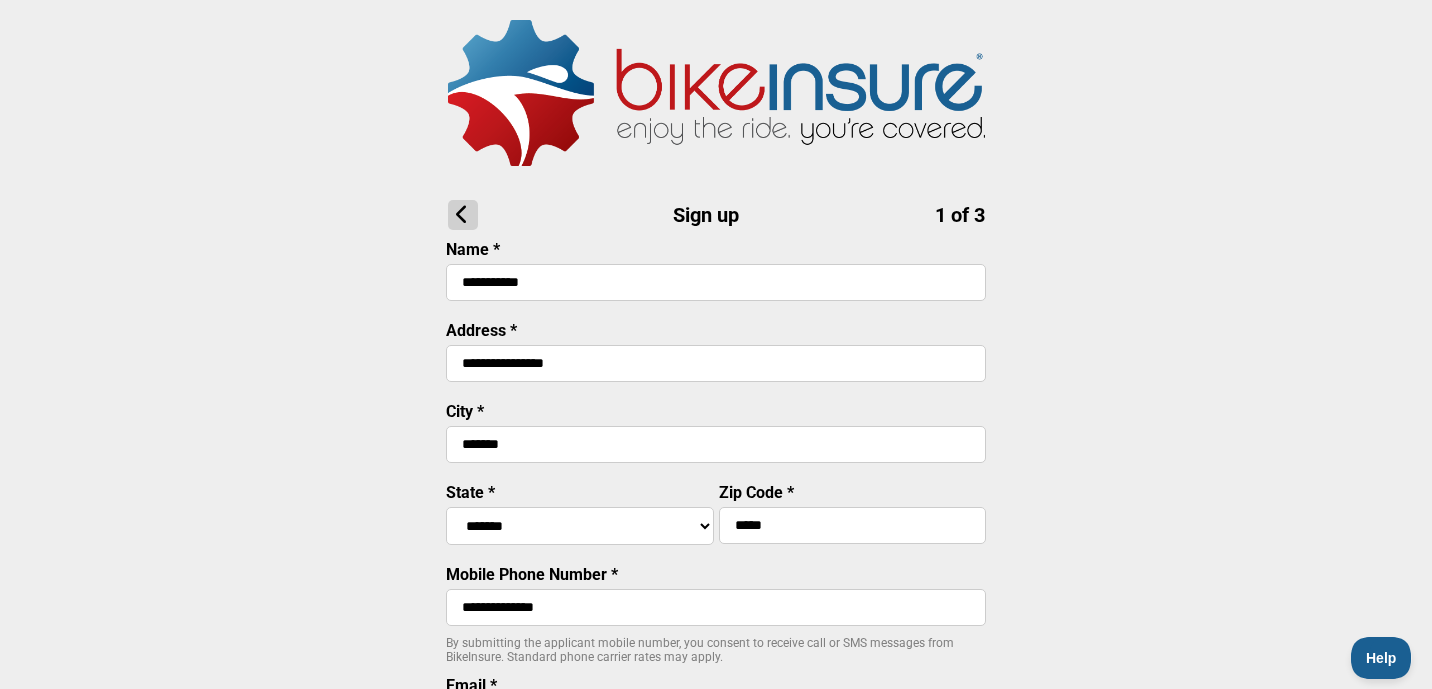 type on "**********" 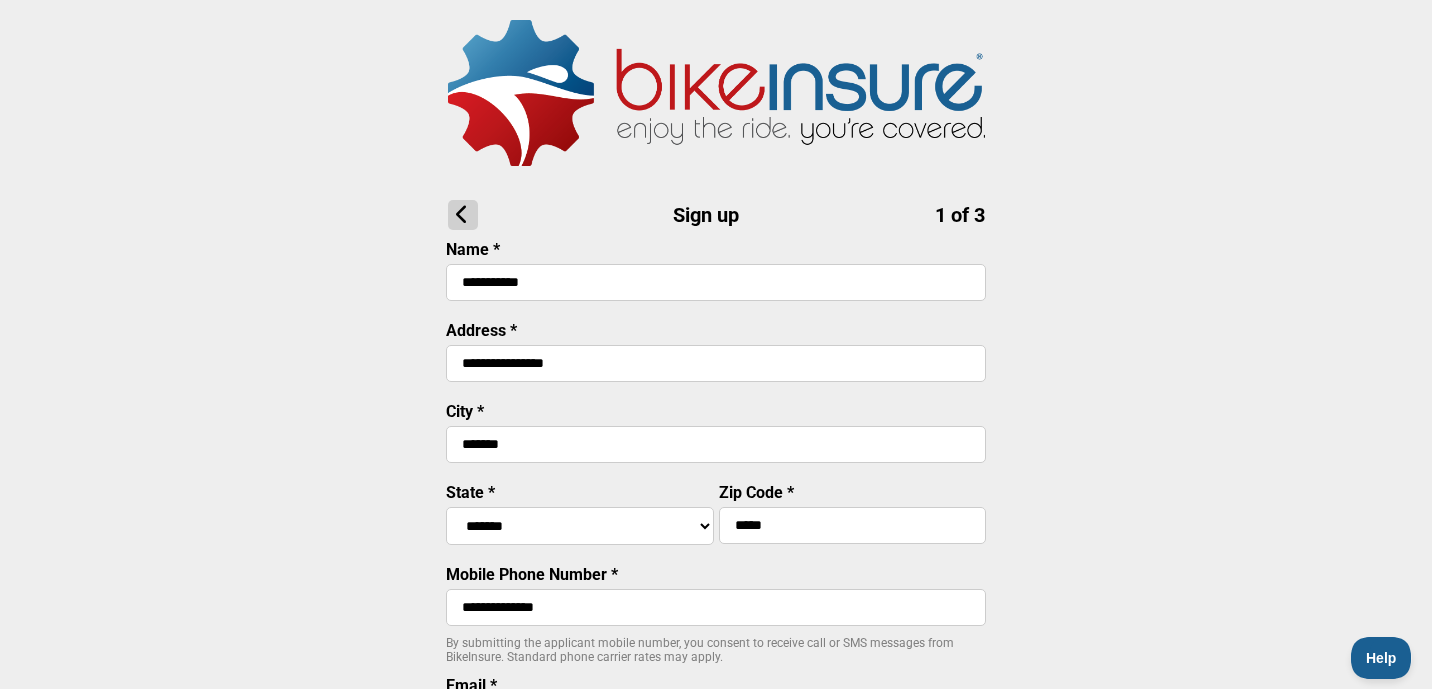 type on "**********" 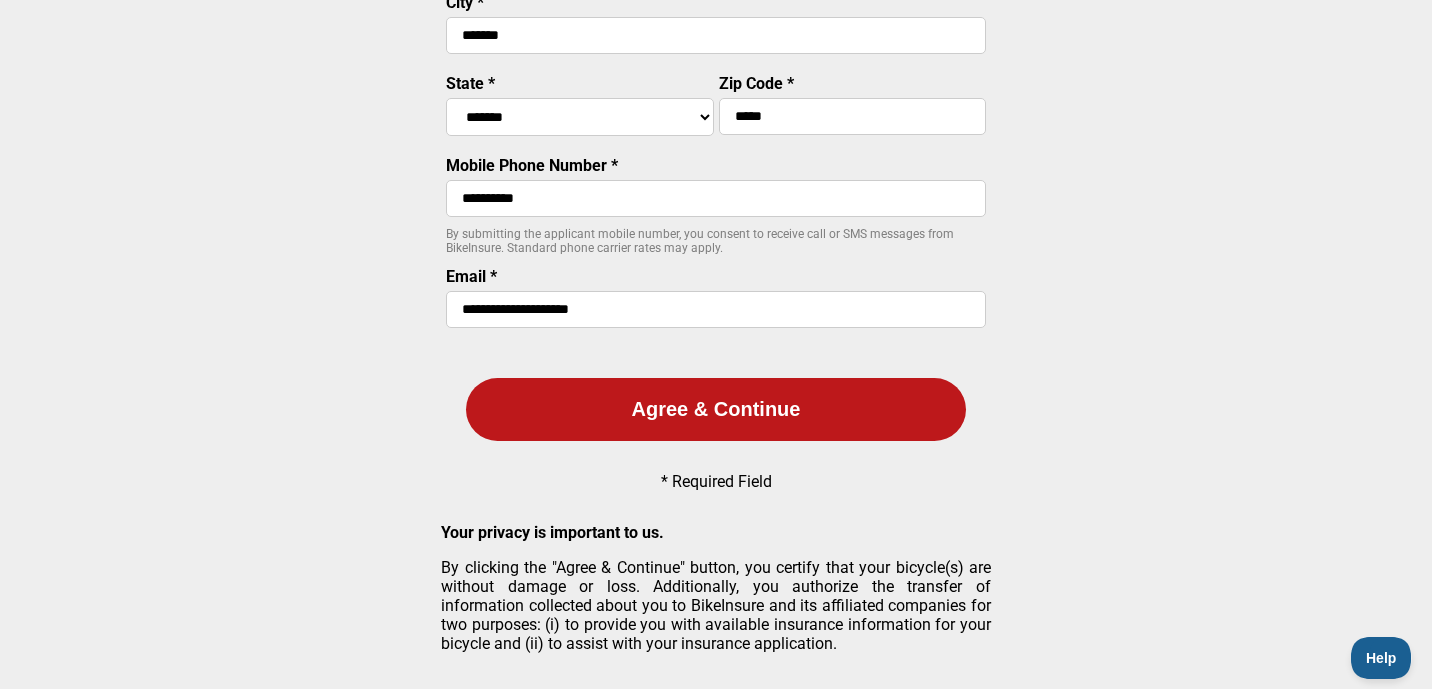 scroll, scrollTop: 417, scrollLeft: 0, axis: vertical 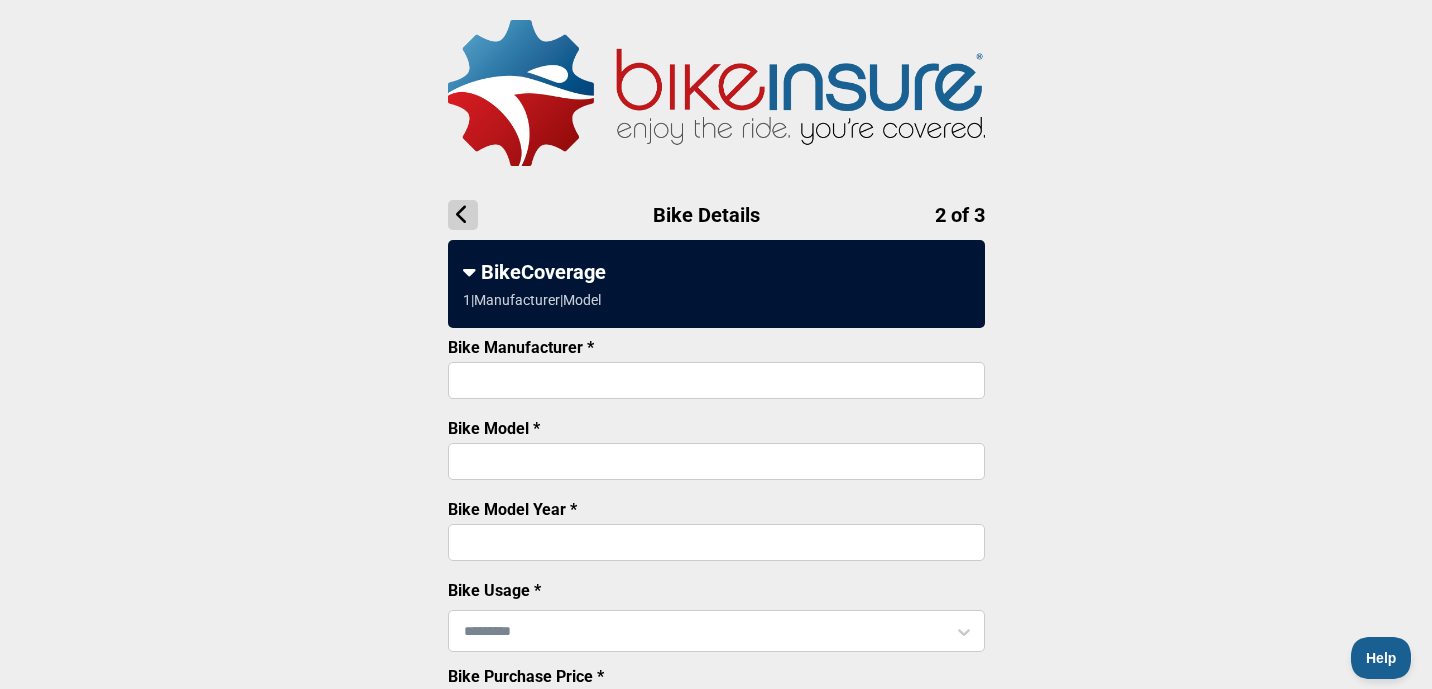 click on "Bike Manufacturer   *" at bounding box center [716, 380] 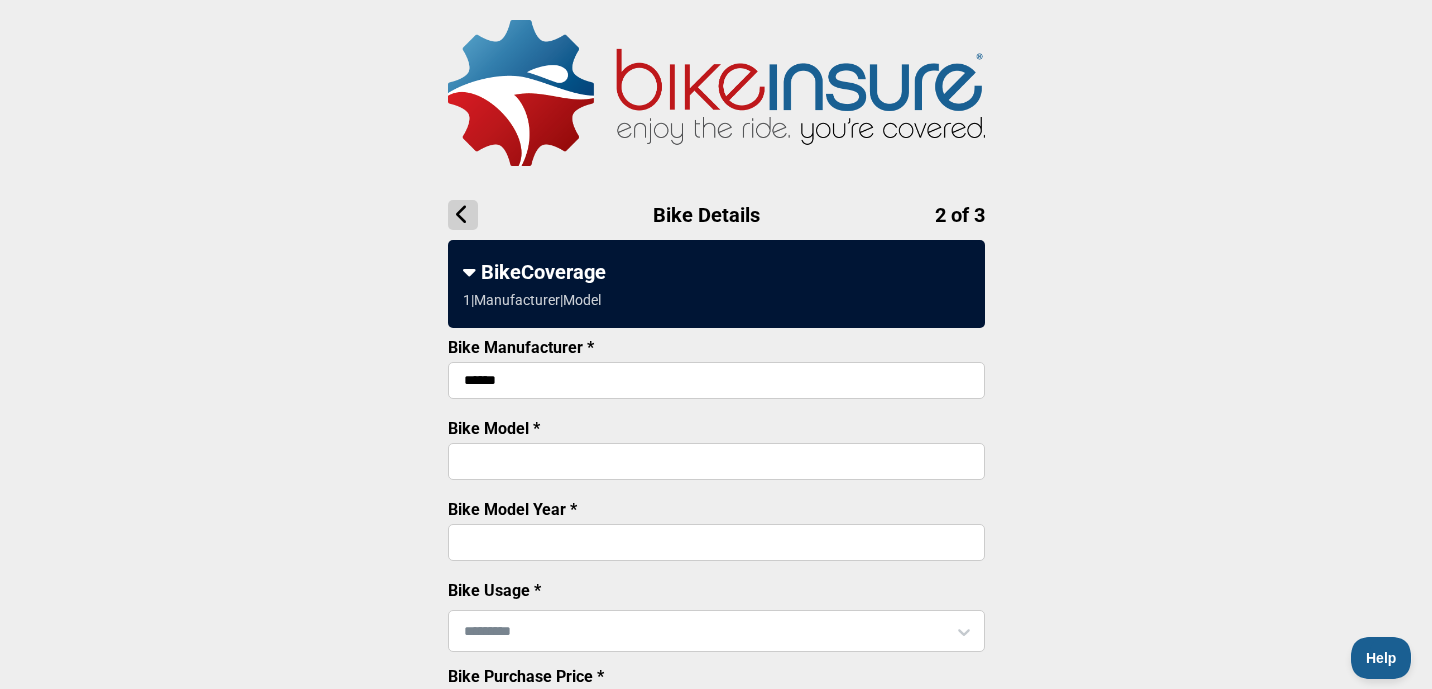 type on "*****" 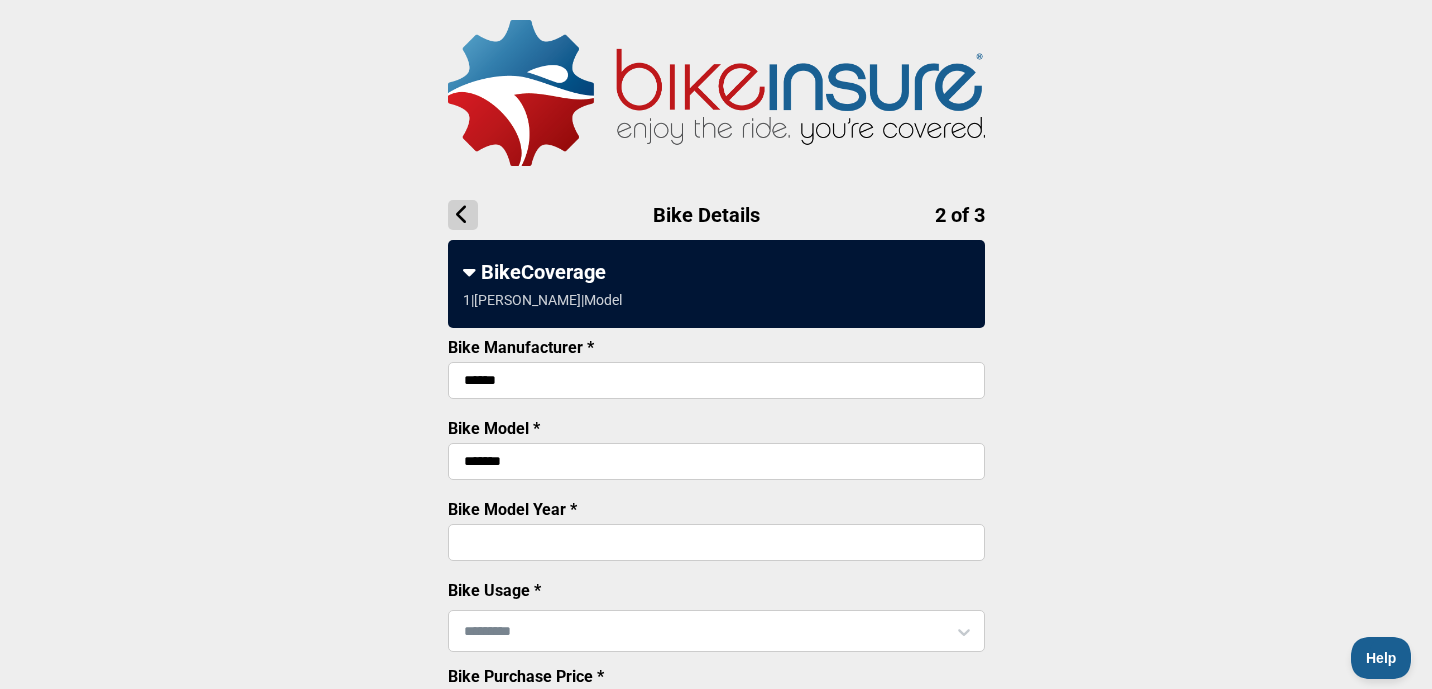 type on "******" 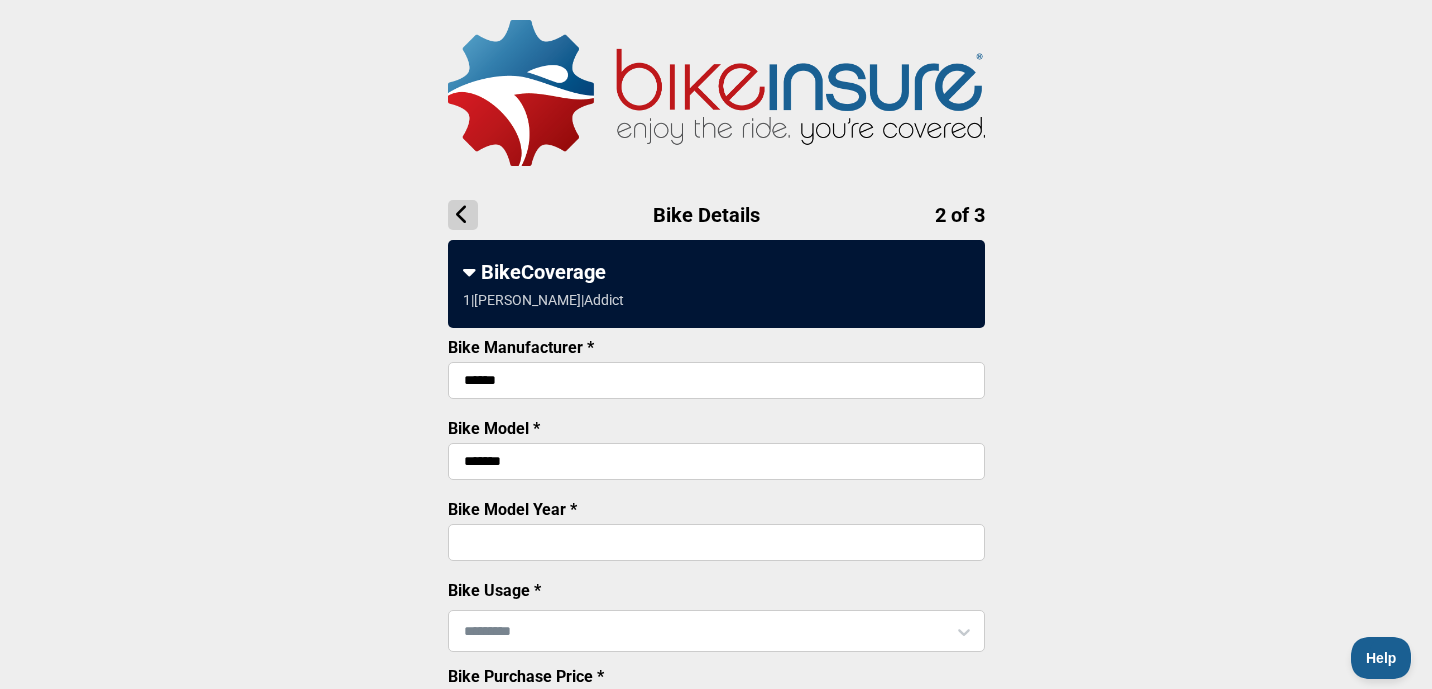 type on "****" 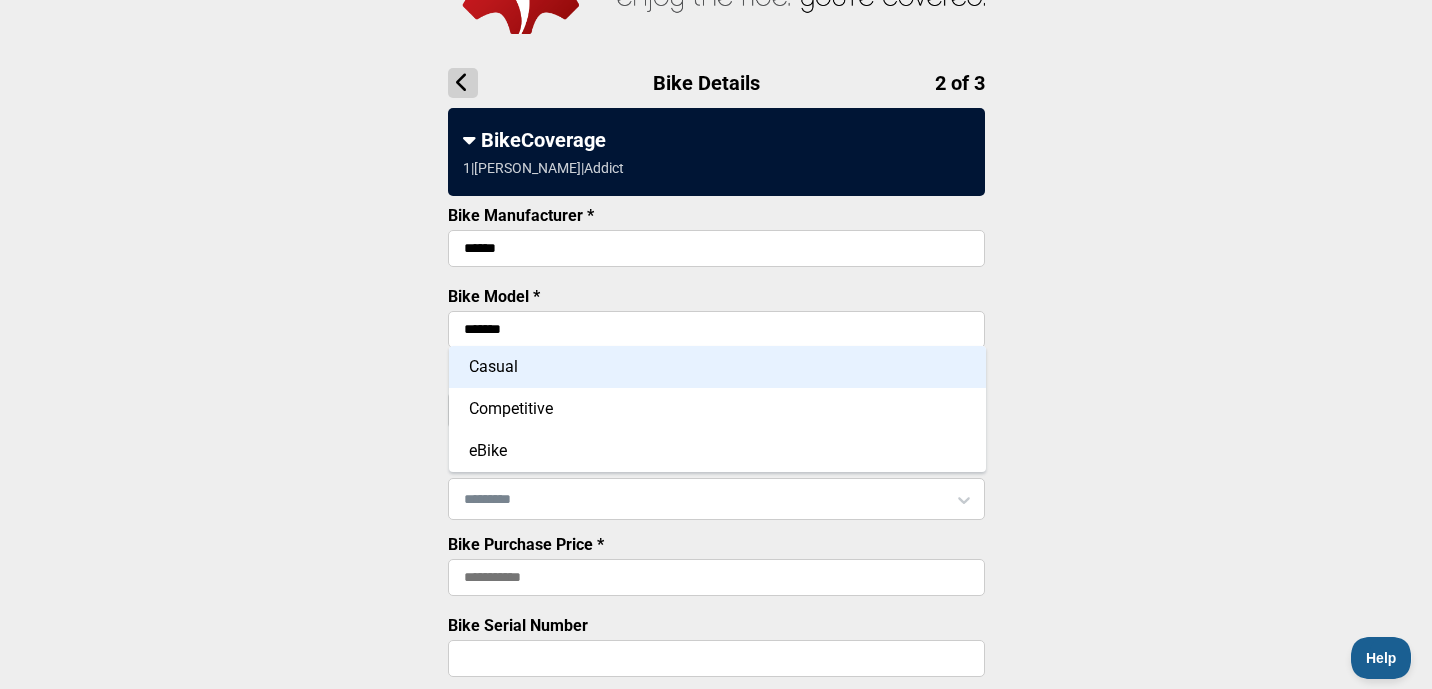scroll, scrollTop: 136, scrollLeft: 0, axis: vertical 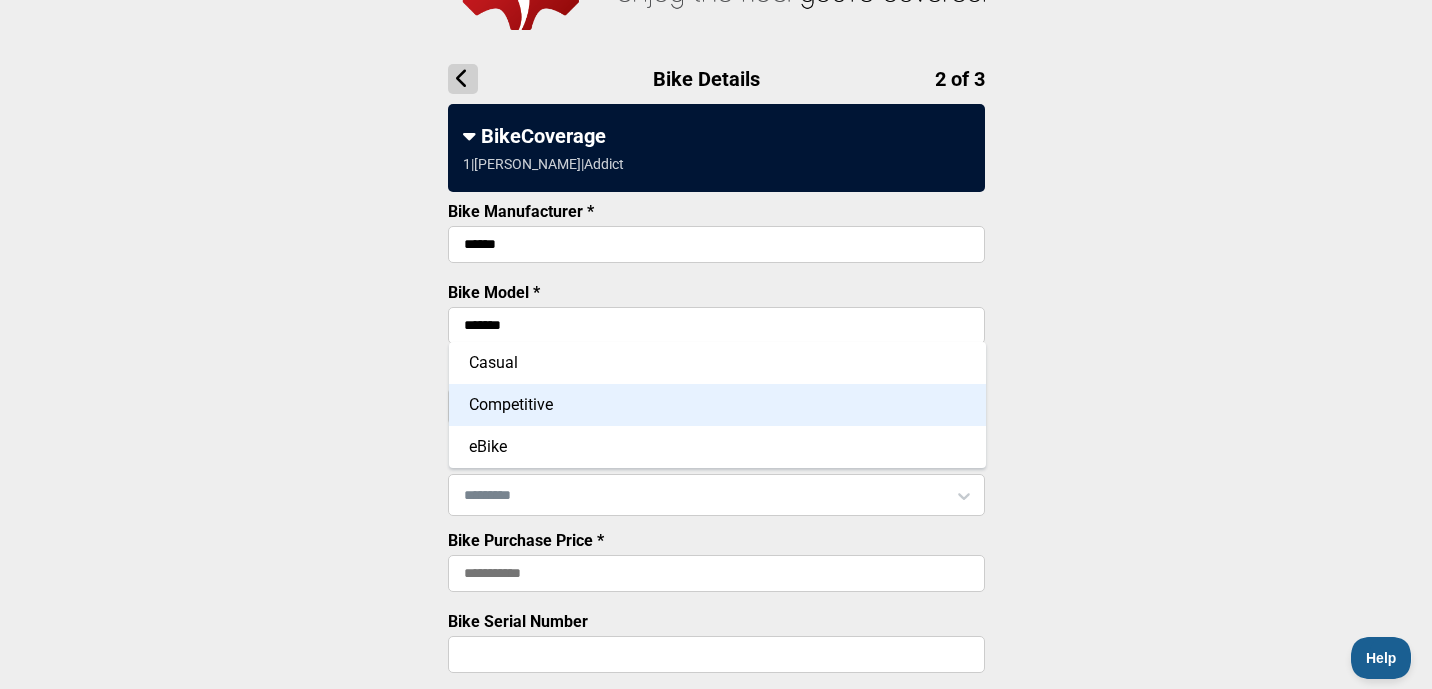 click on "Competitive" at bounding box center (717, 405) 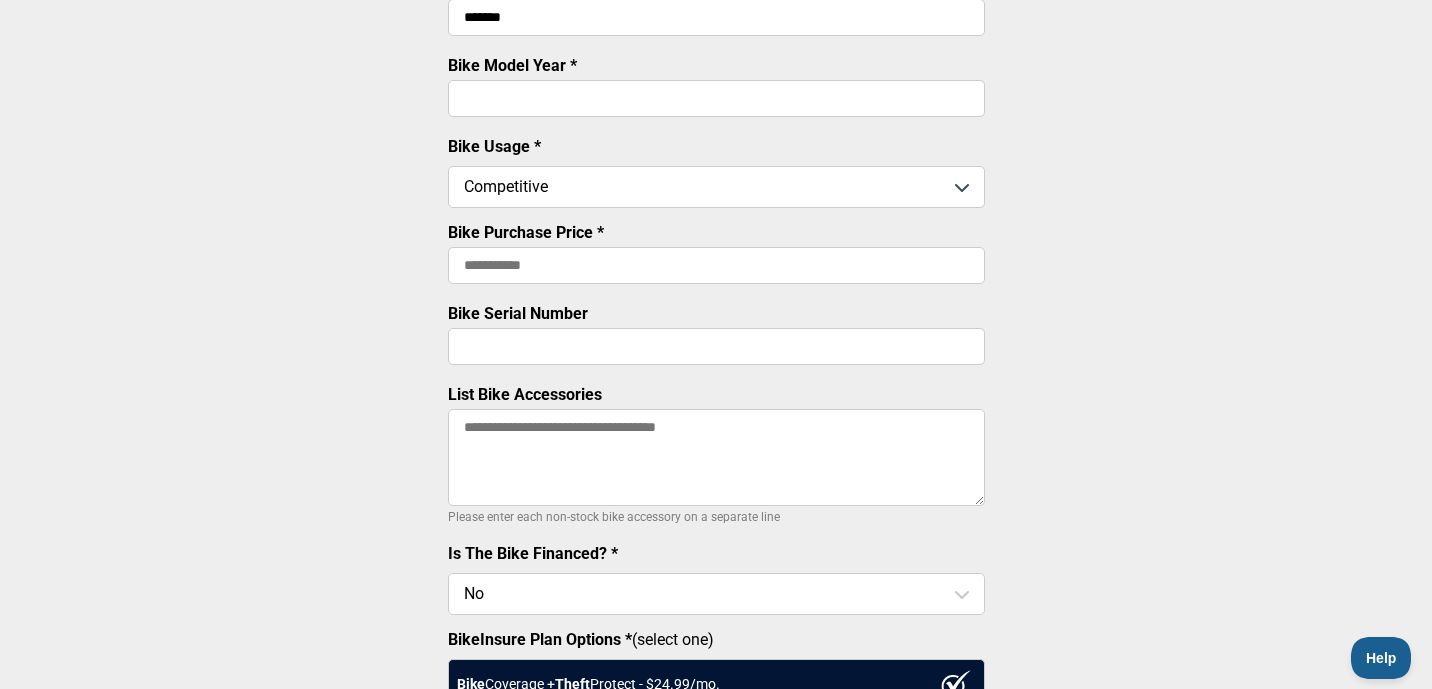 scroll, scrollTop: 450, scrollLeft: 0, axis: vertical 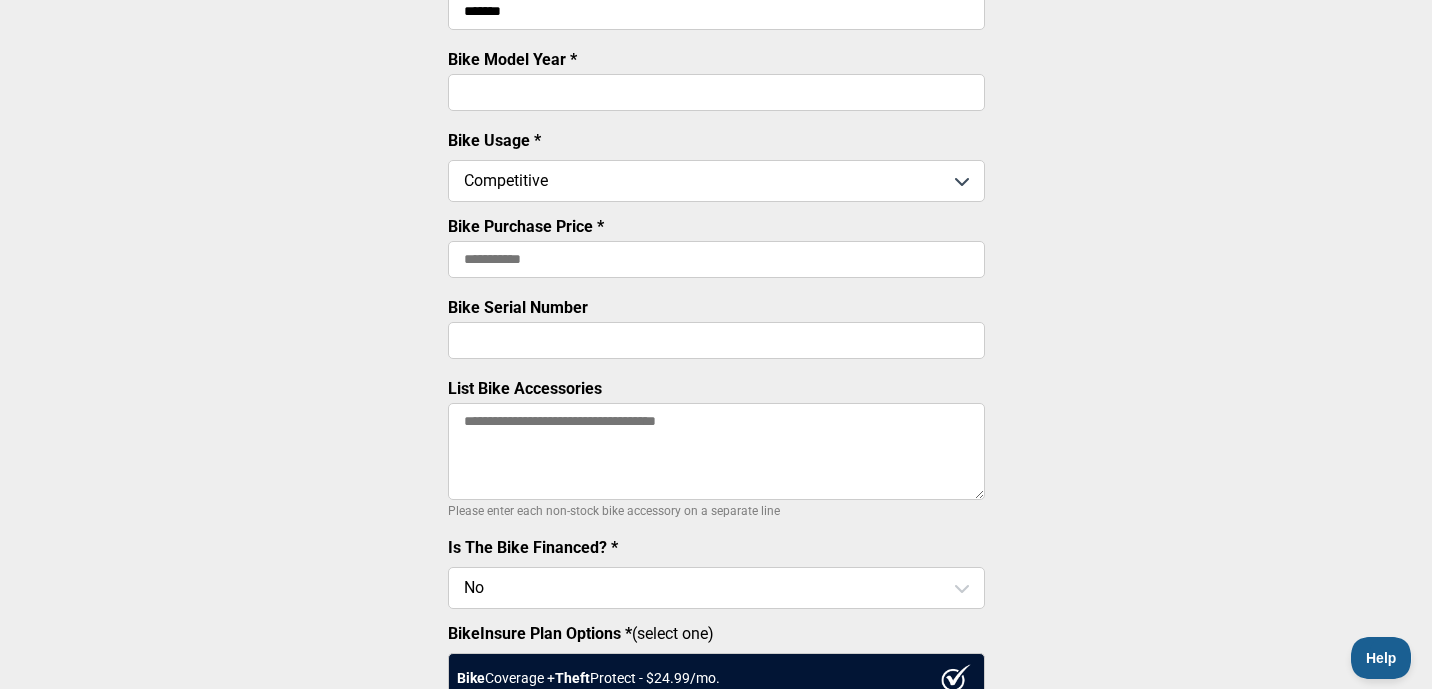 click on "Bike Purchase Price   *" at bounding box center [716, 259] 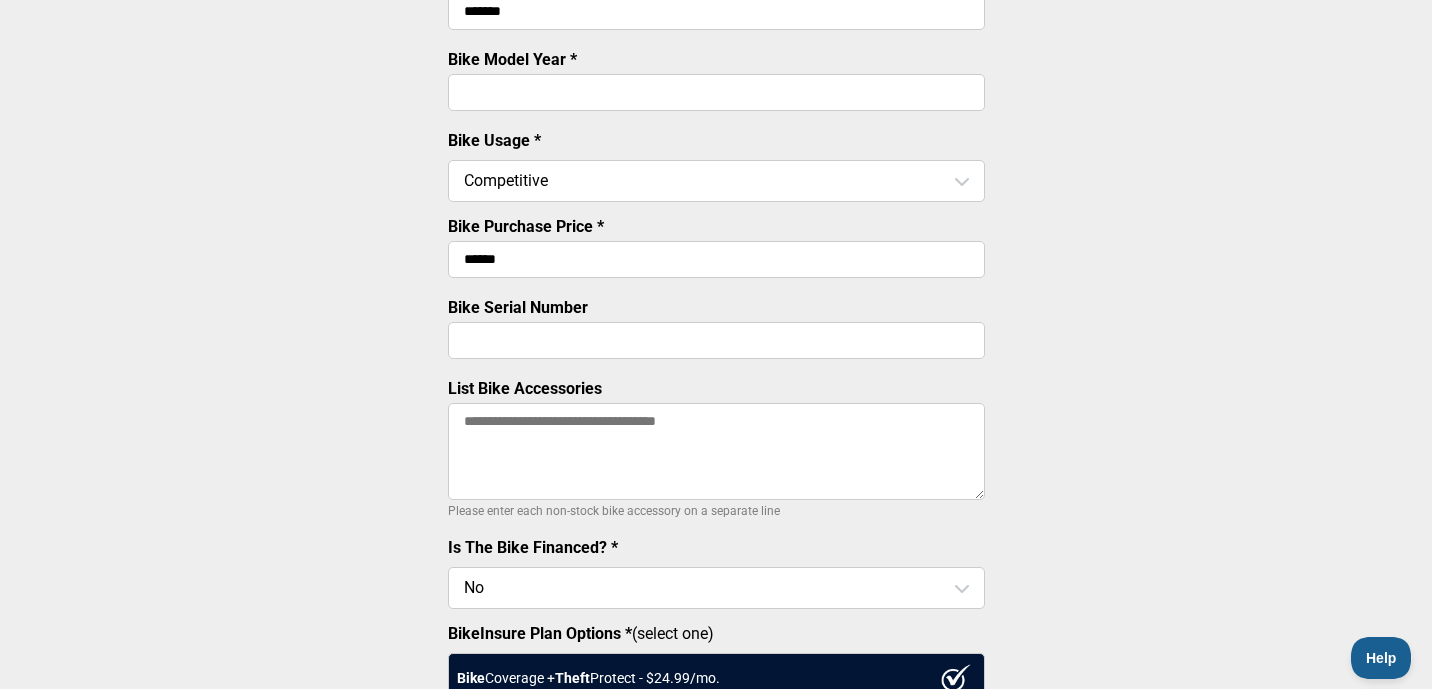 type on "******" 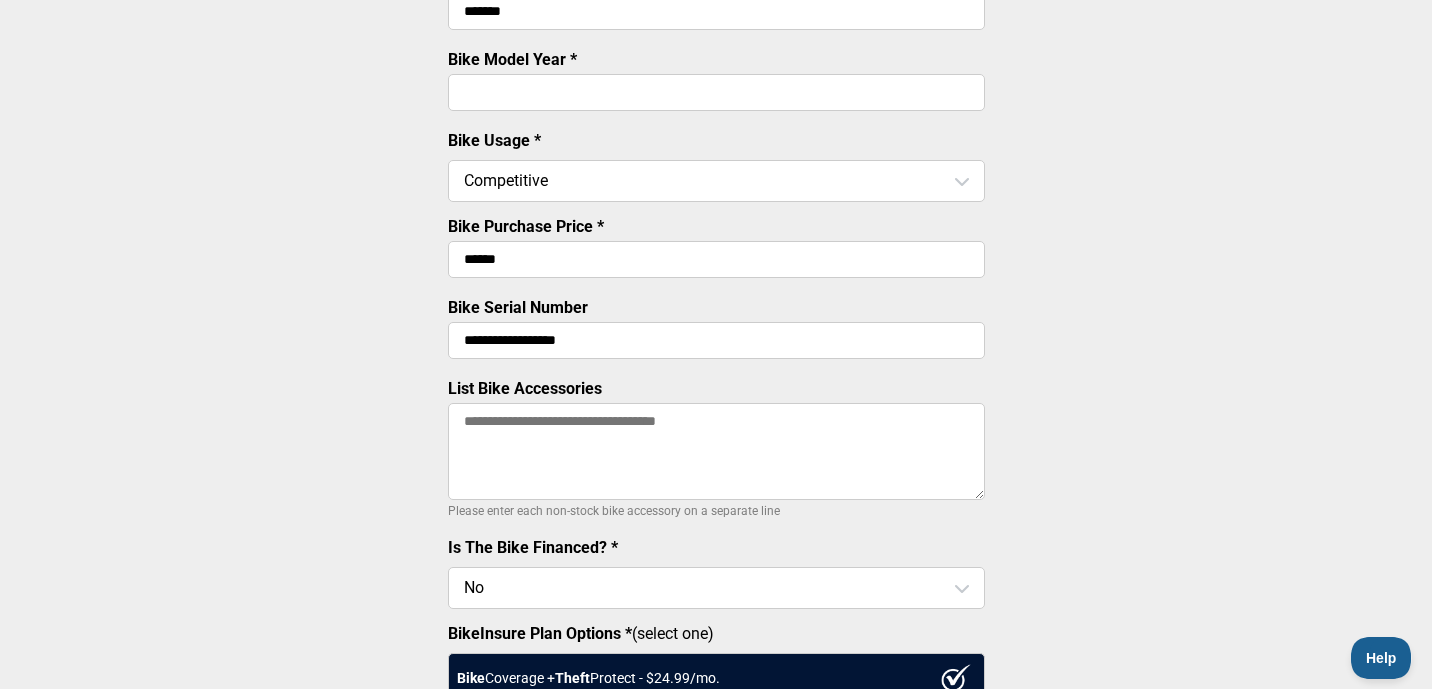 type on "**********" 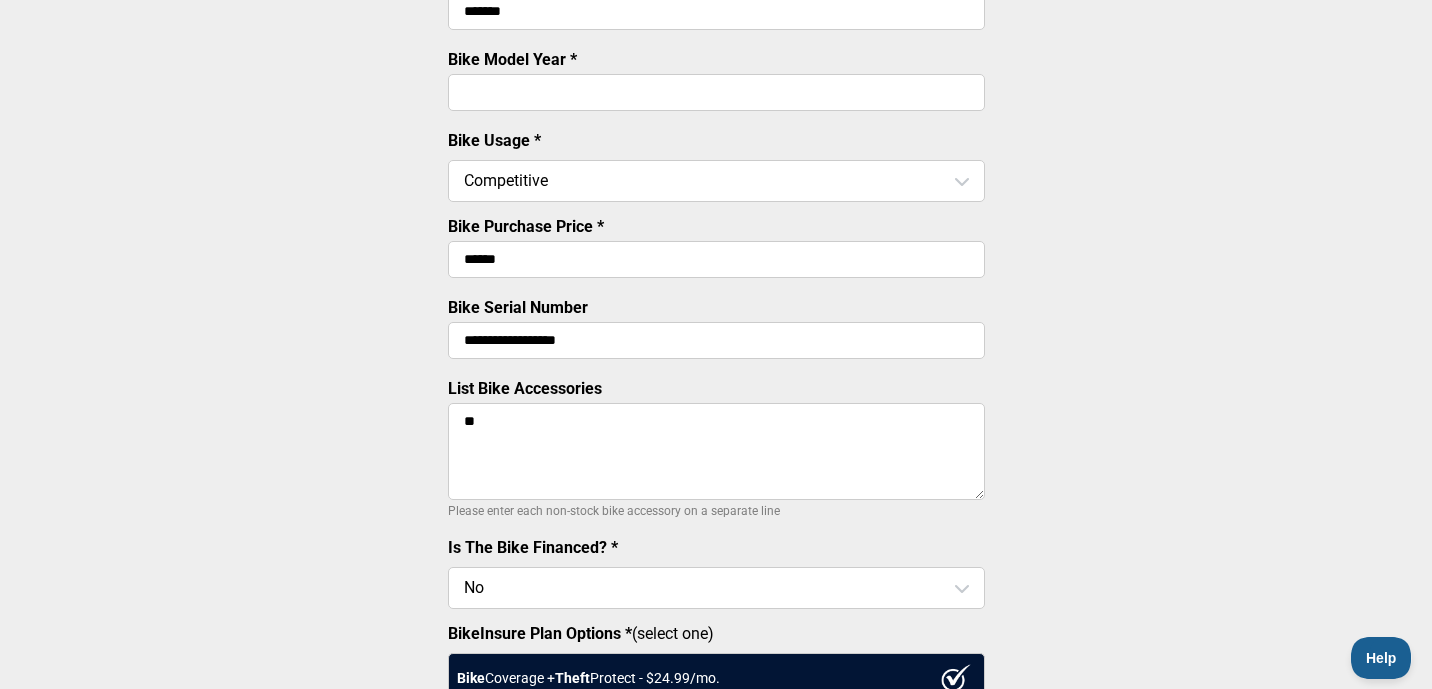 type on "*" 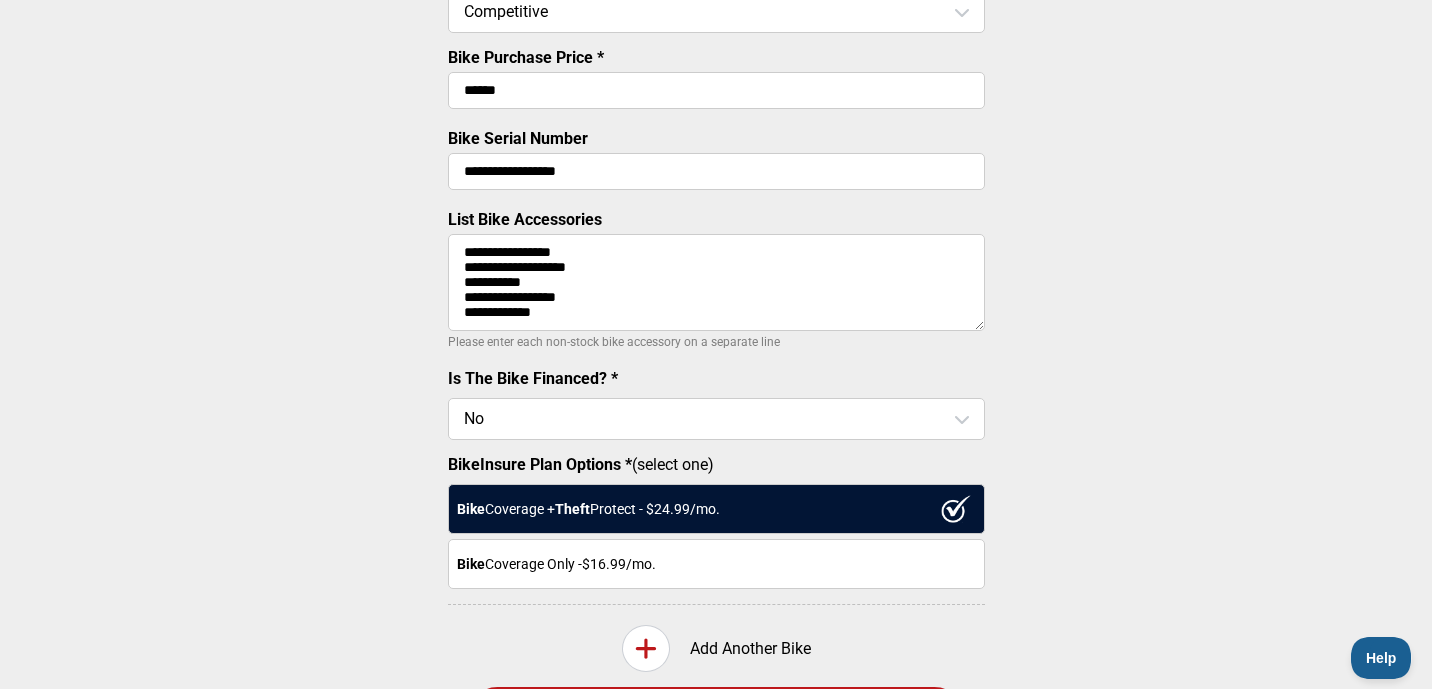 scroll, scrollTop: 633, scrollLeft: 0, axis: vertical 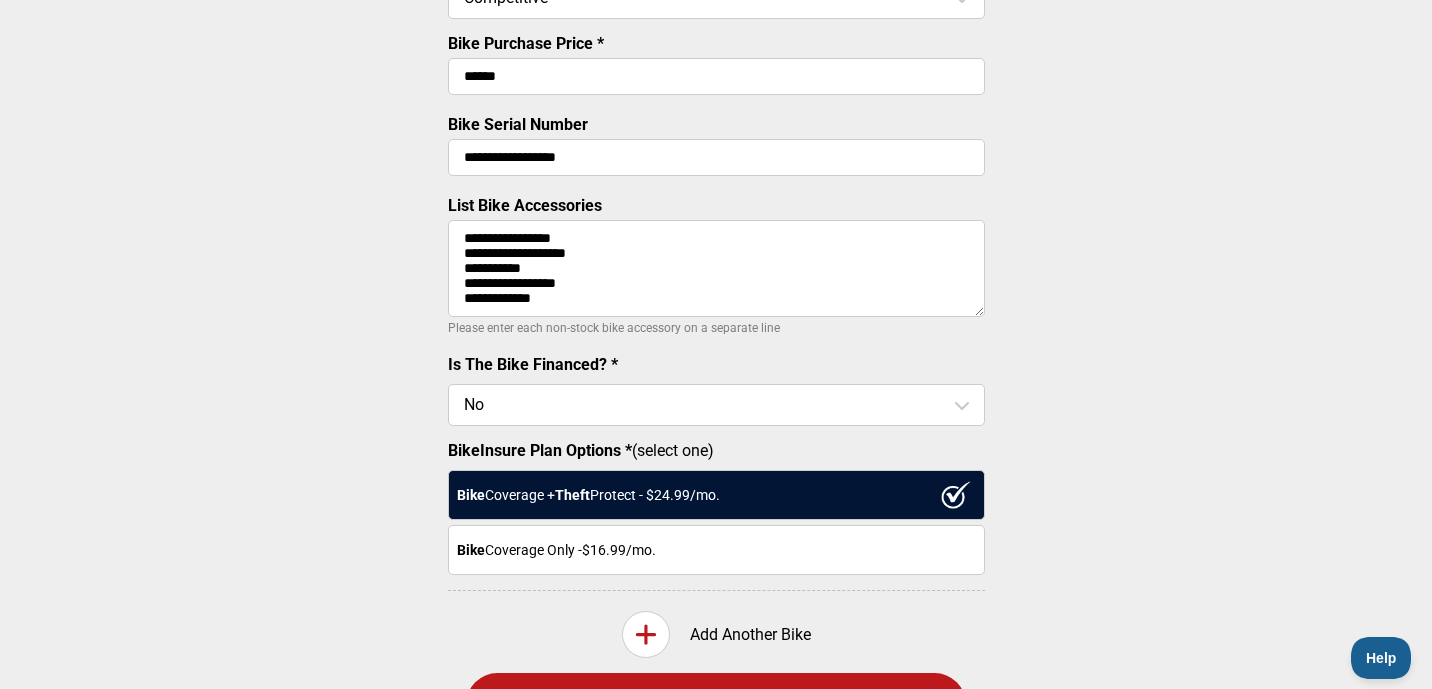 type on "**********" 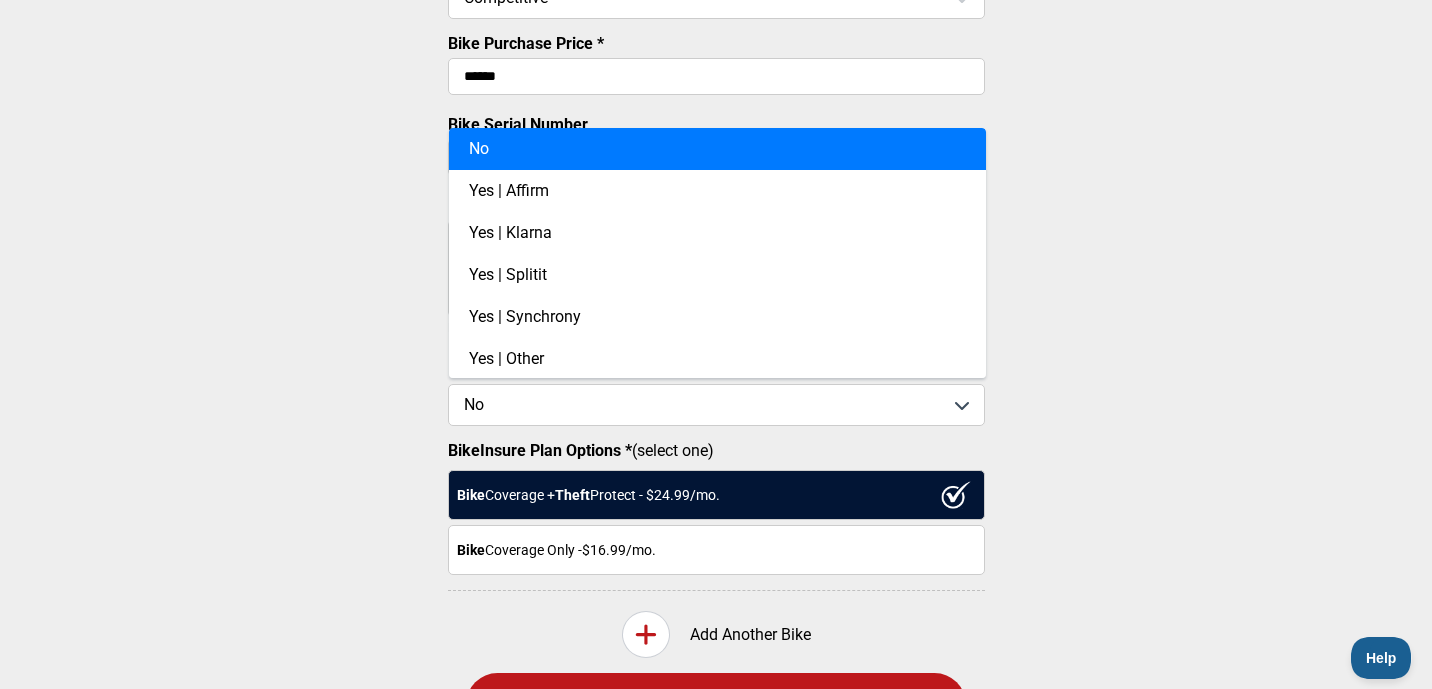 click on "No" at bounding box center (717, 149) 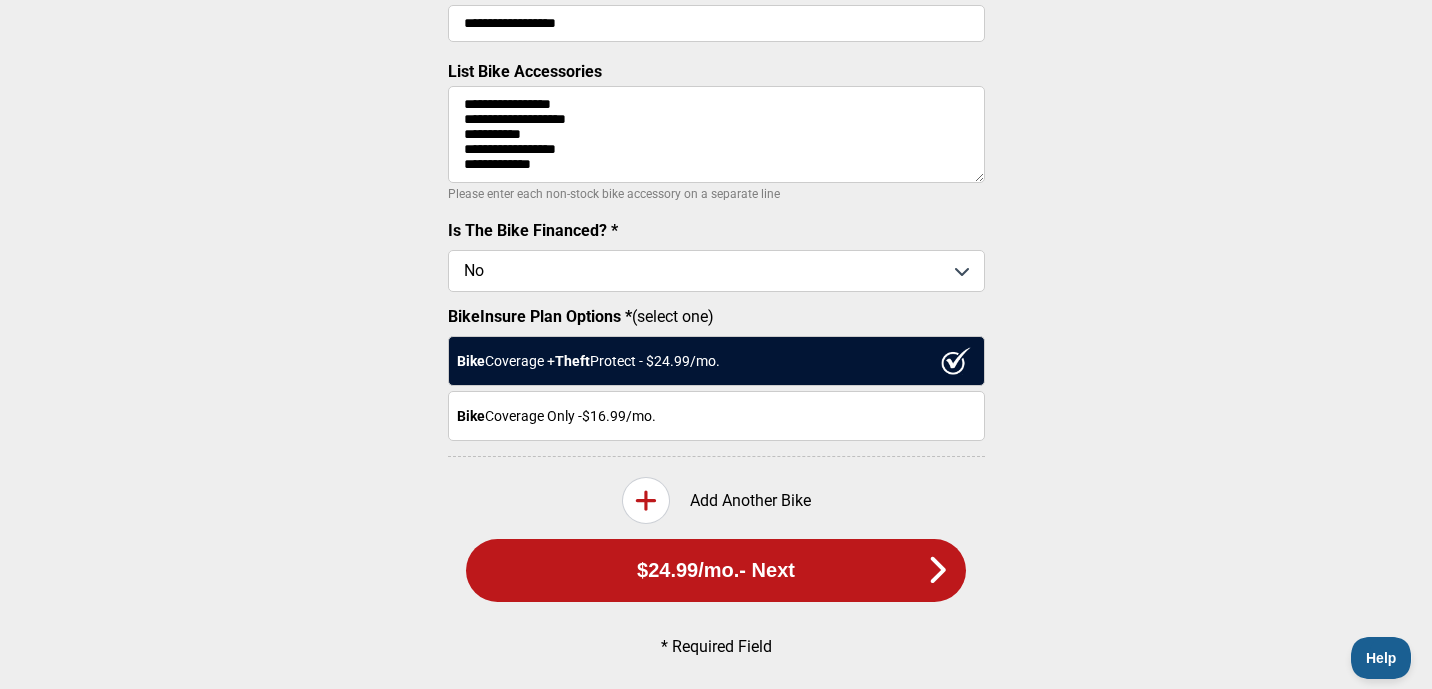 scroll, scrollTop: 788, scrollLeft: 0, axis: vertical 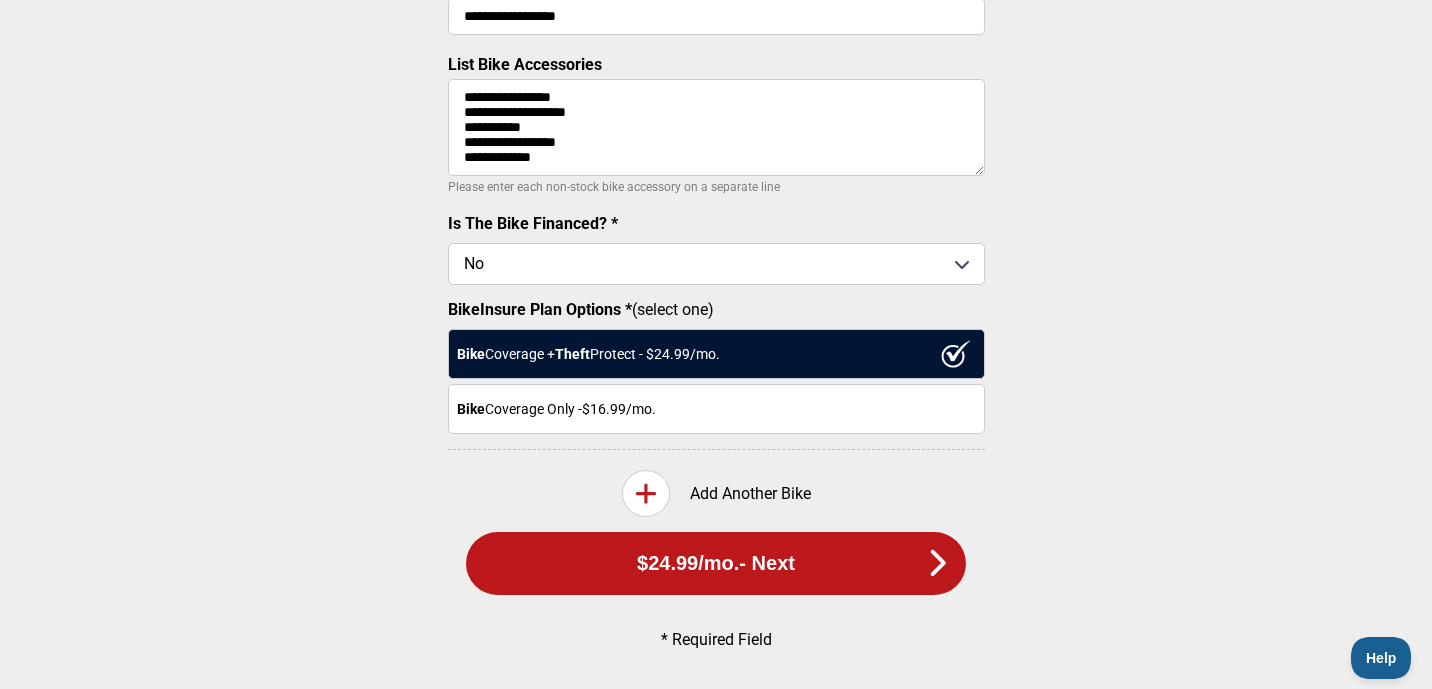 click on "Bike Coverage Only -  $16.99 /mo." at bounding box center [716, 409] 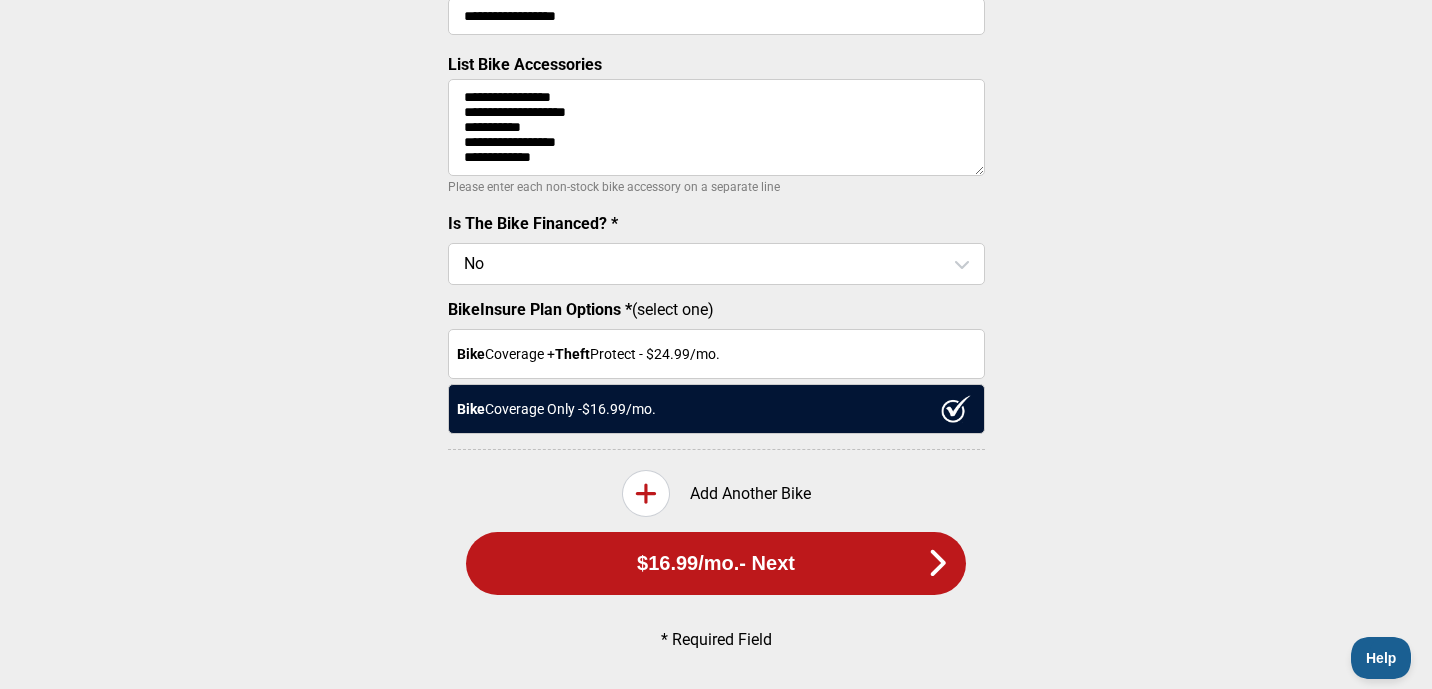 click on "**********" at bounding box center [716, -32] 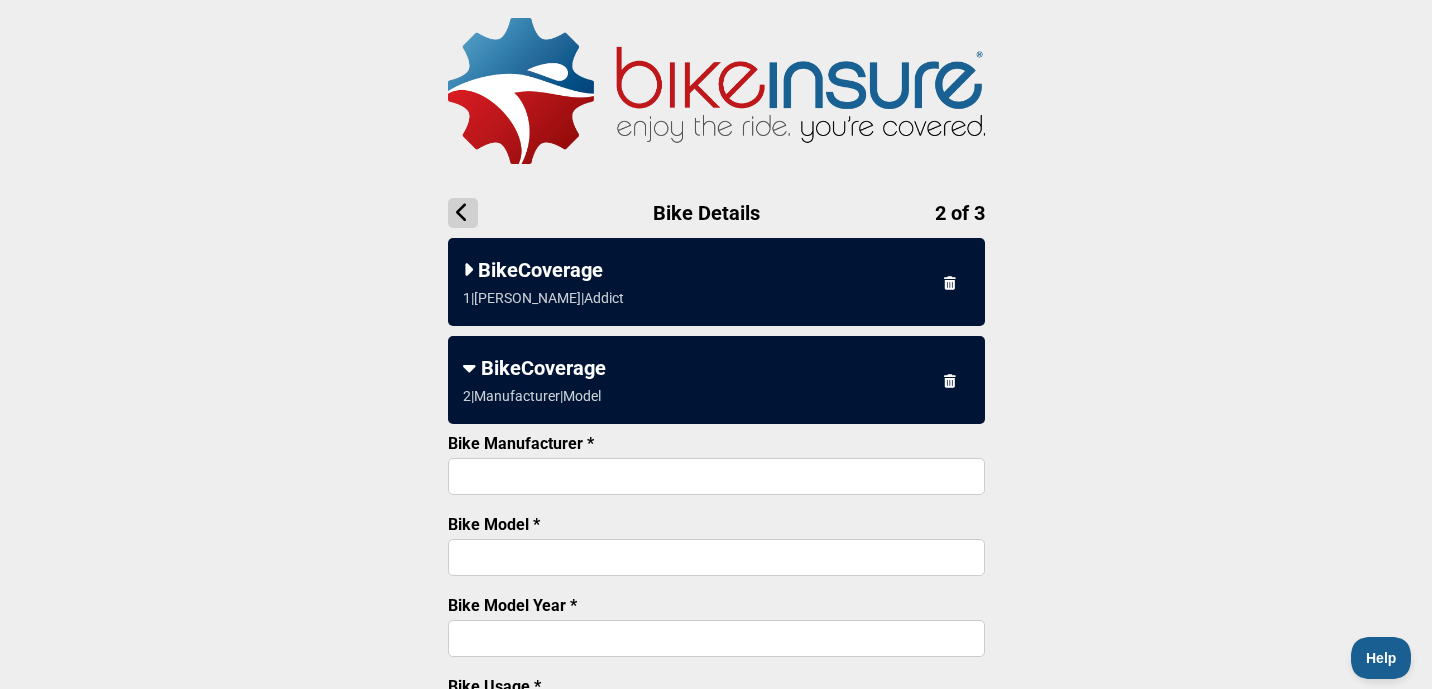 scroll, scrollTop: 0, scrollLeft: 0, axis: both 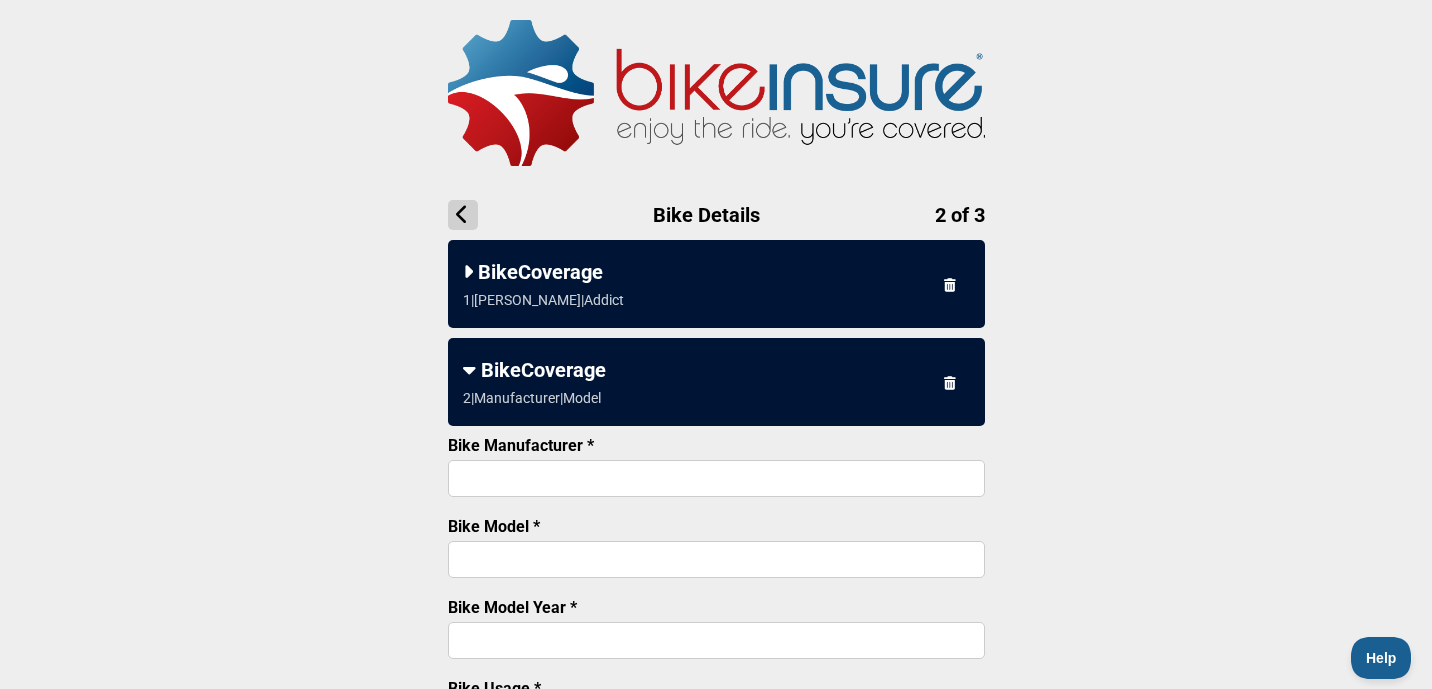 click on "Bike Manufacturer   *" at bounding box center [716, 478] 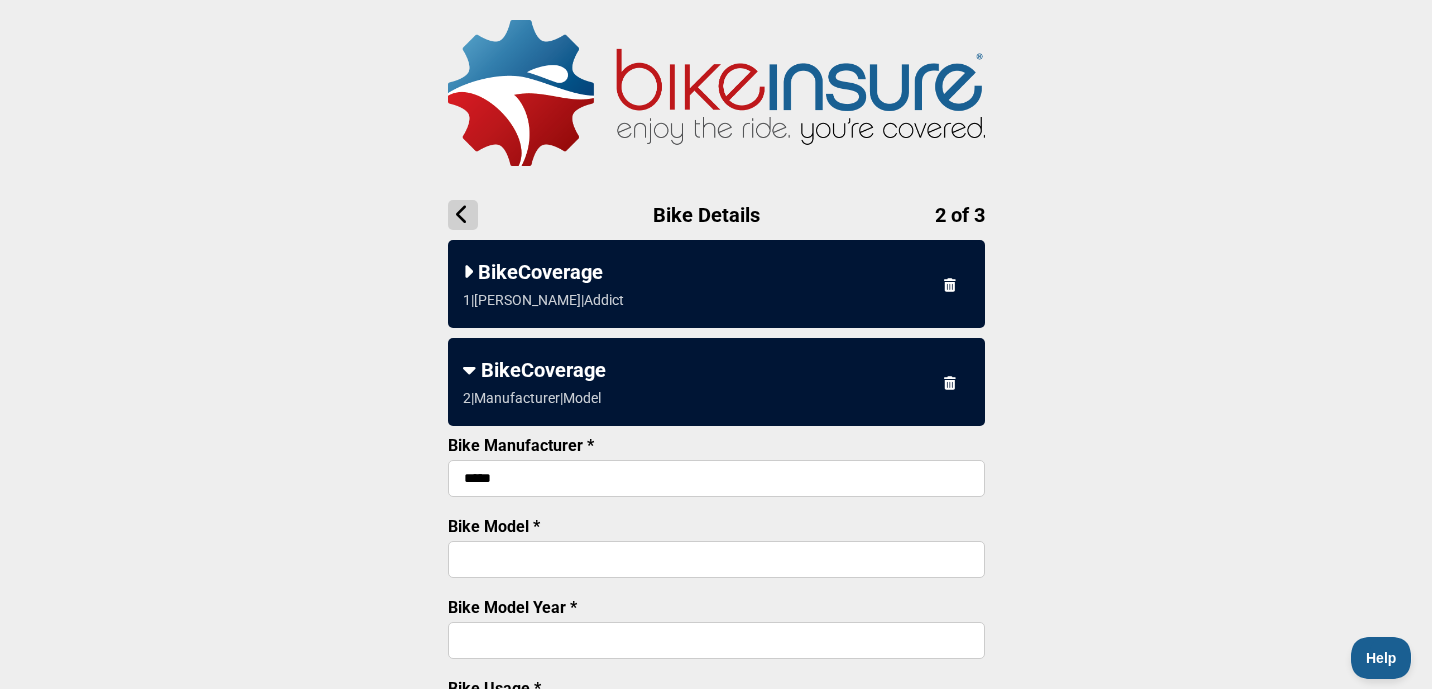 type on "*****" 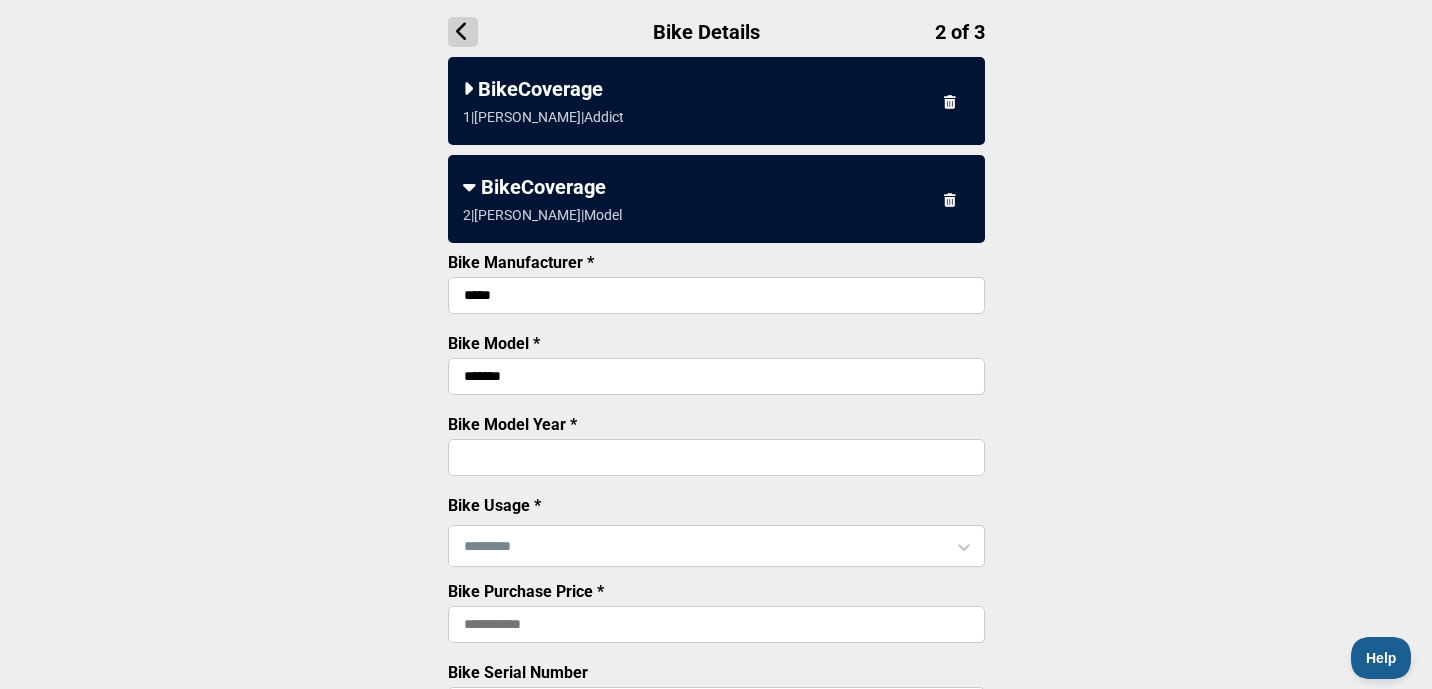 scroll, scrollTop: 215, scrollLeft: 0, axis: vertical 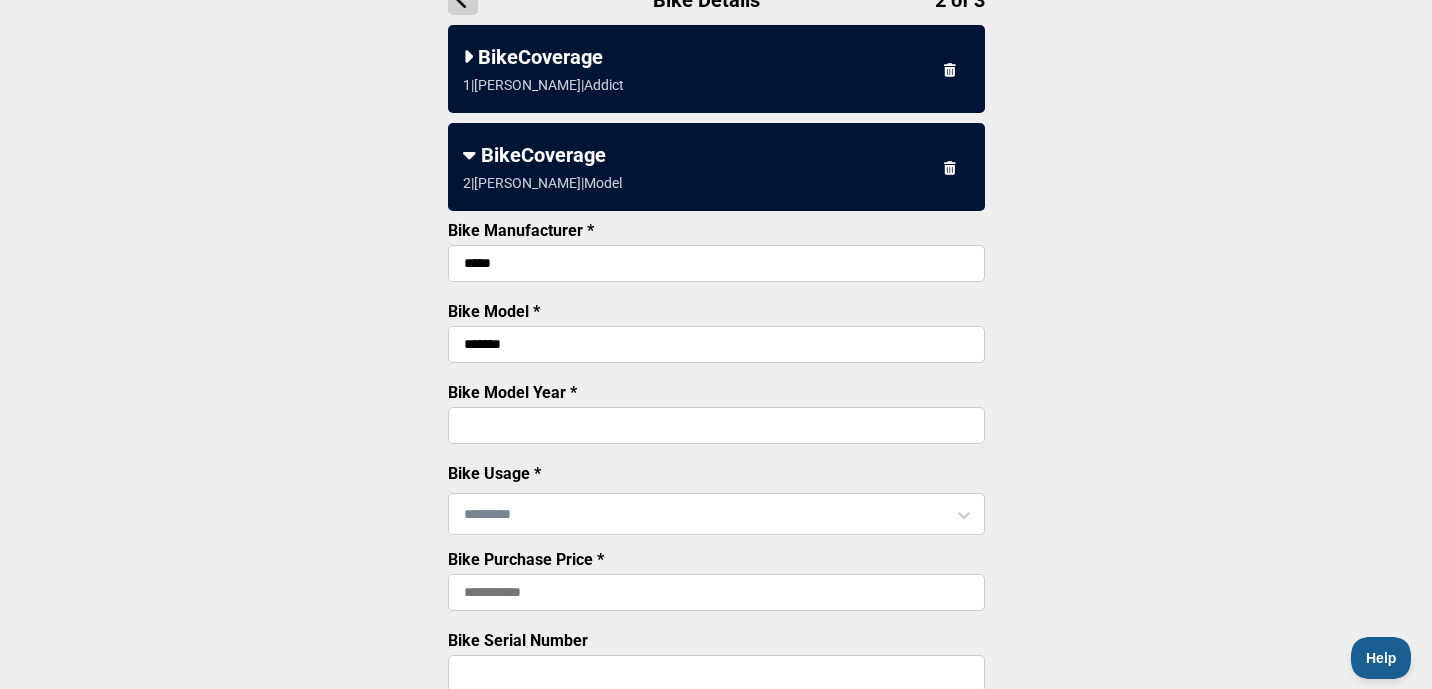 type on "******" 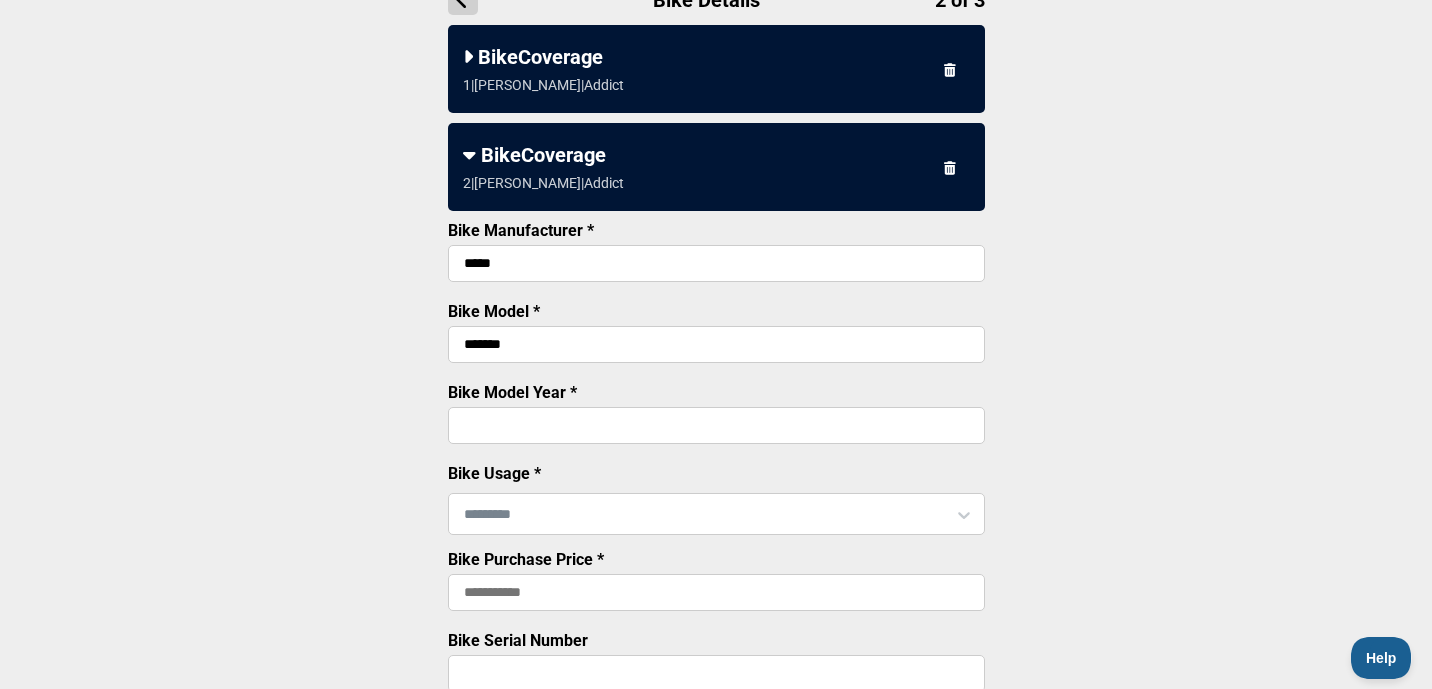 type on "****" 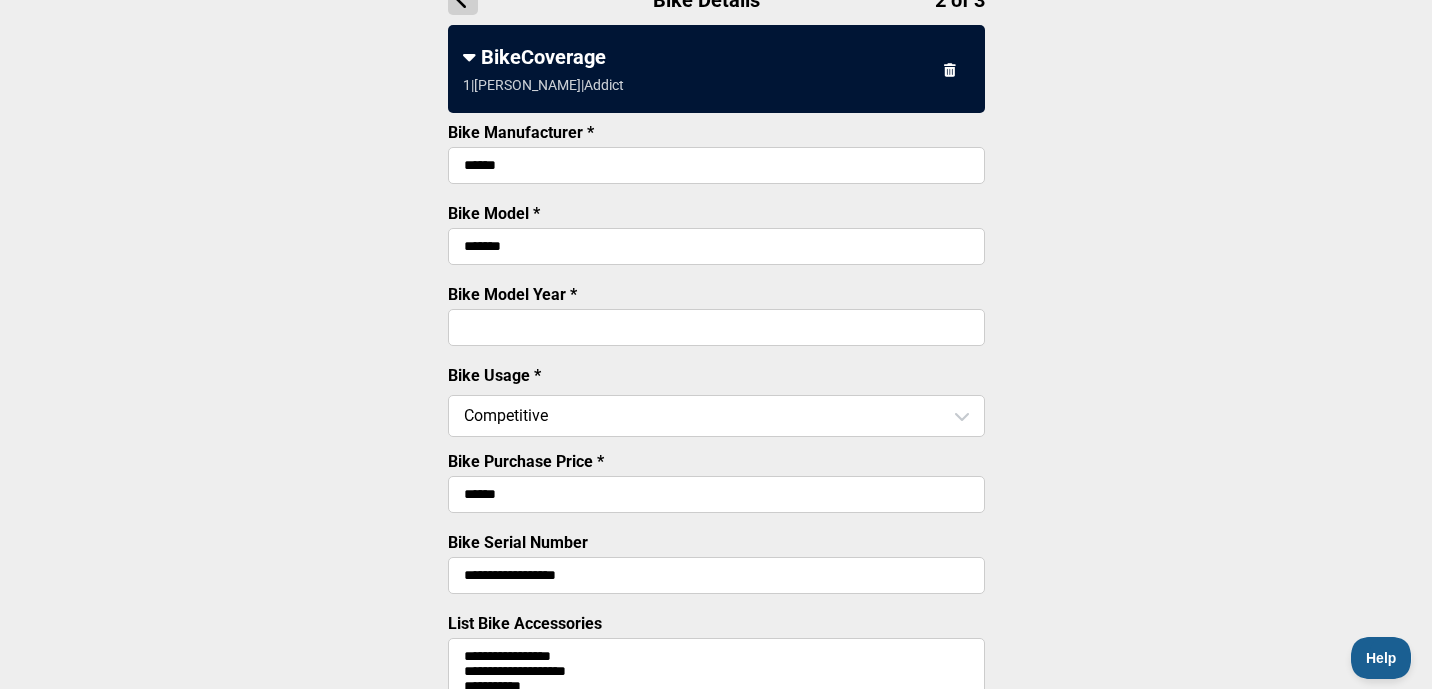 scroll, scrollTop: 242, scrollLeft: 0, axis: vertical 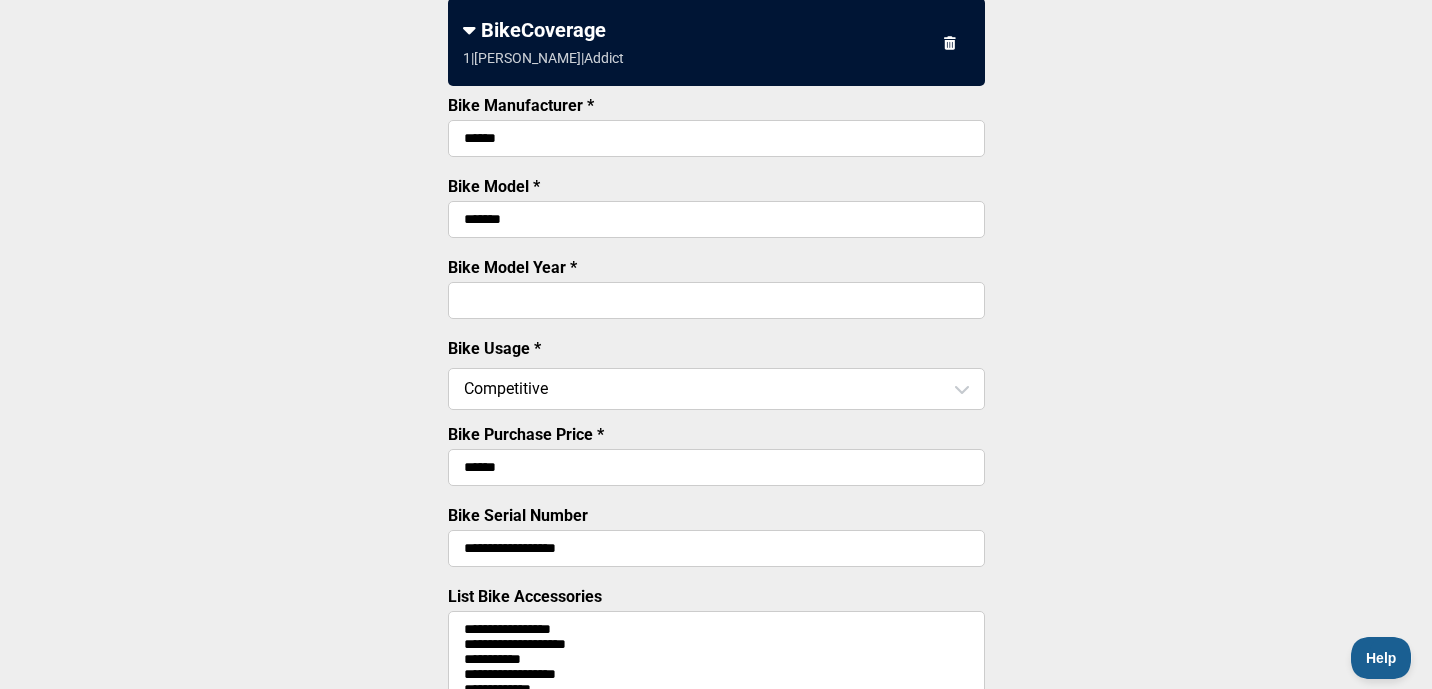 click on "****" at bounding box center (716, 300) 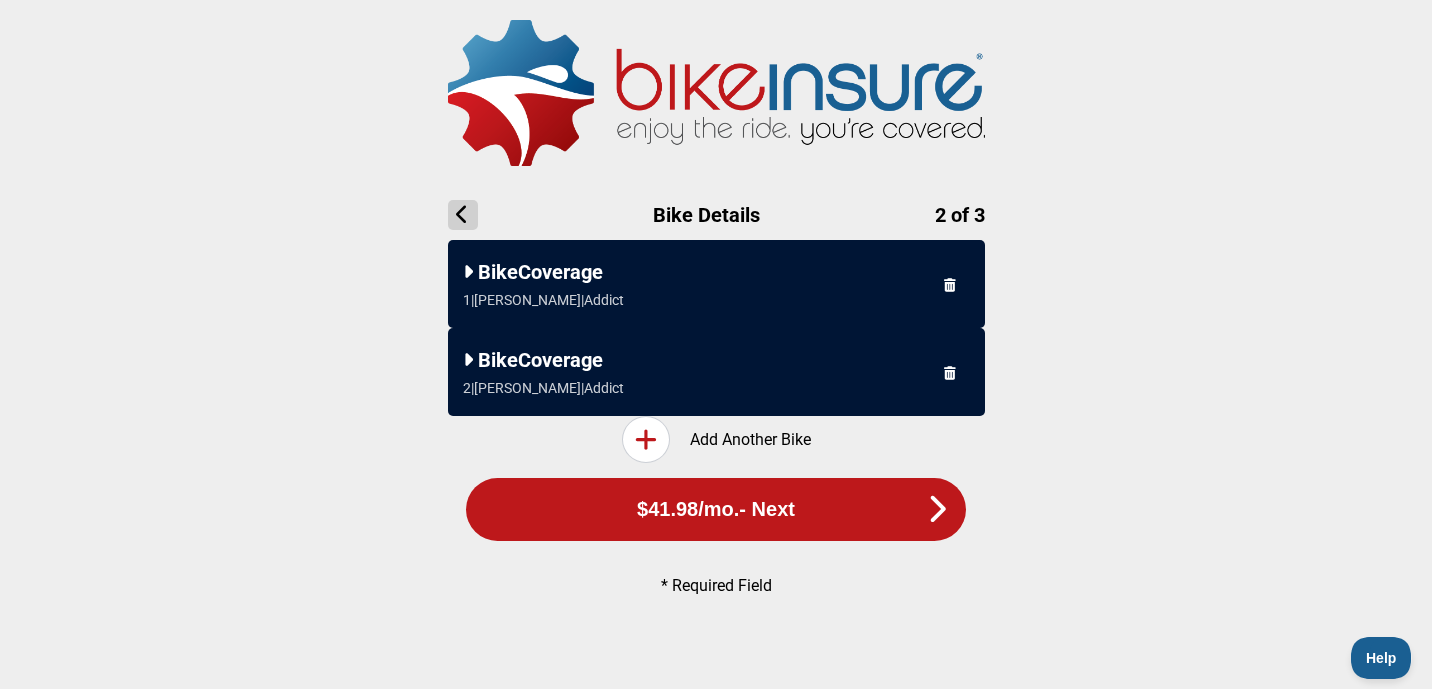 scroll, scrollTop: 0, scrollLeft: 0, axis: both 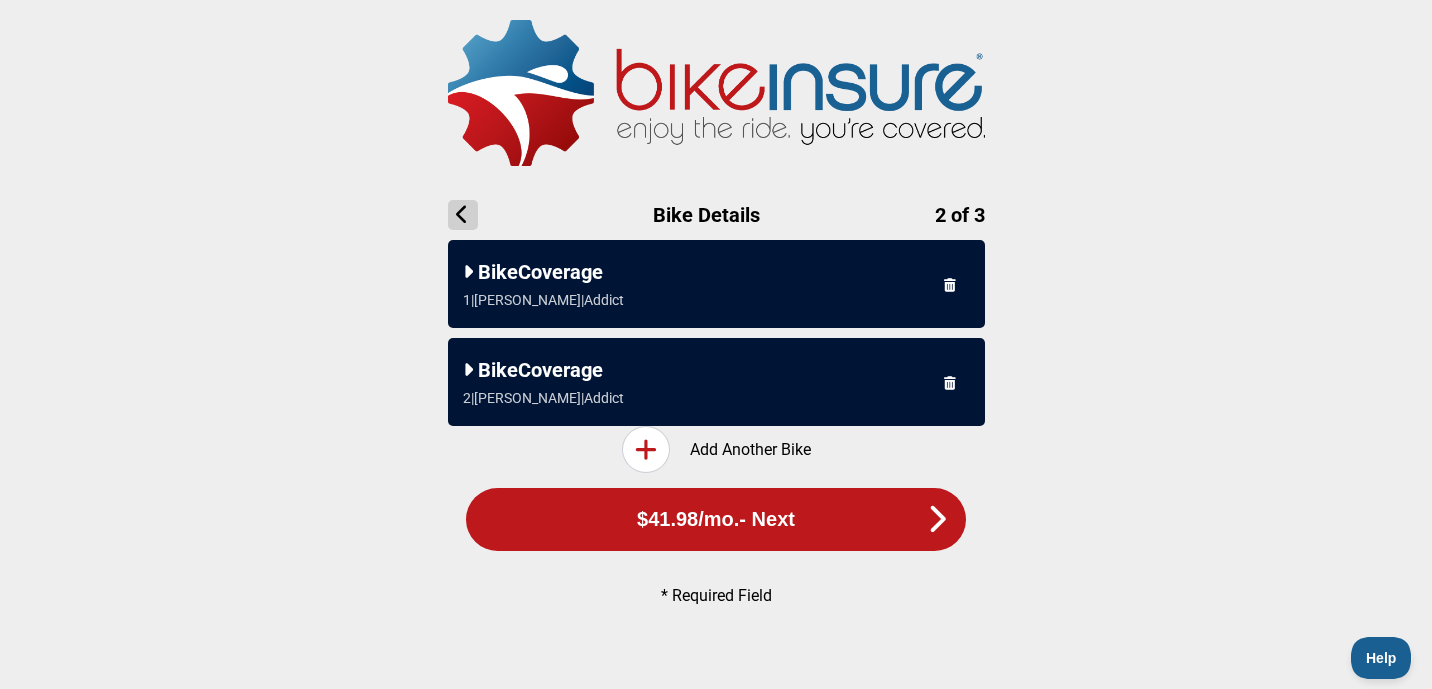 click on "BikeCoverage   2  |  [PERSON_NAME]  |  Addict" at bounding box center (716, 382) 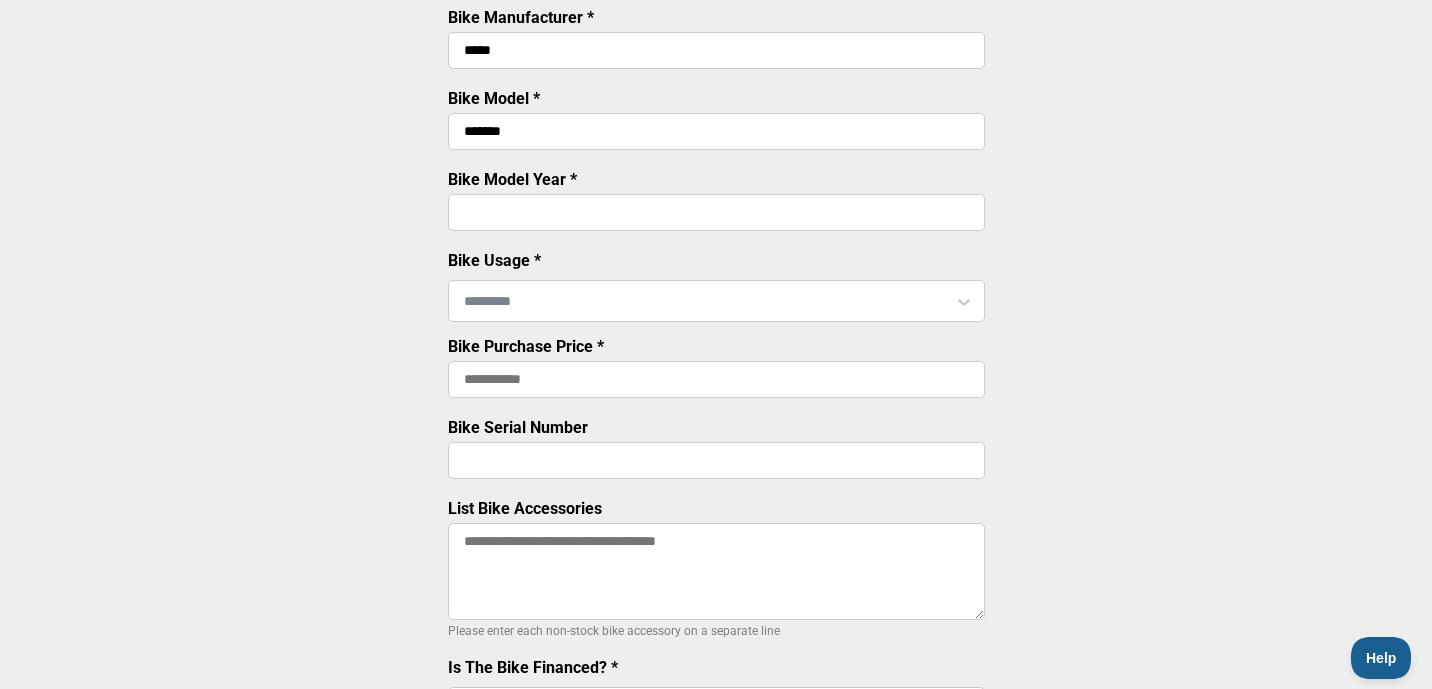 scroll, scrollTop: 437, scrollLeft: 0, axis: vertical 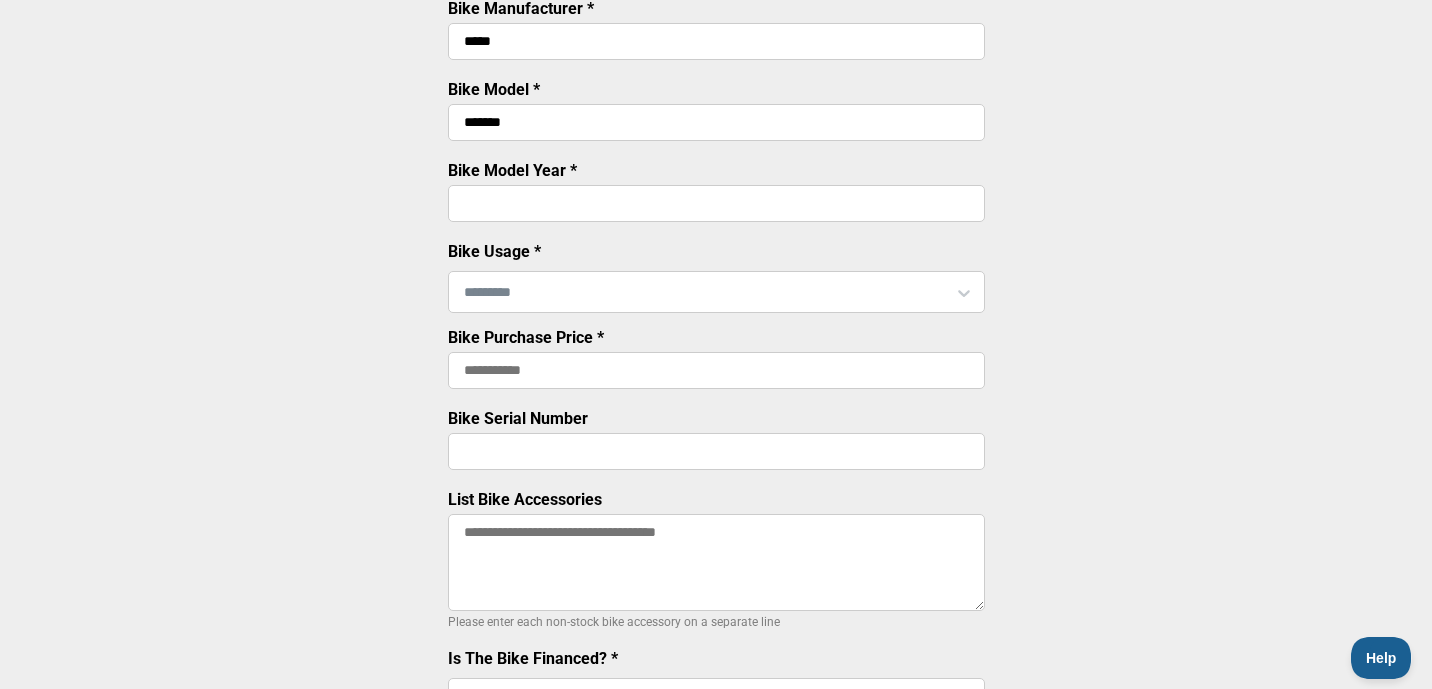 click at bounding box center [716, 292] 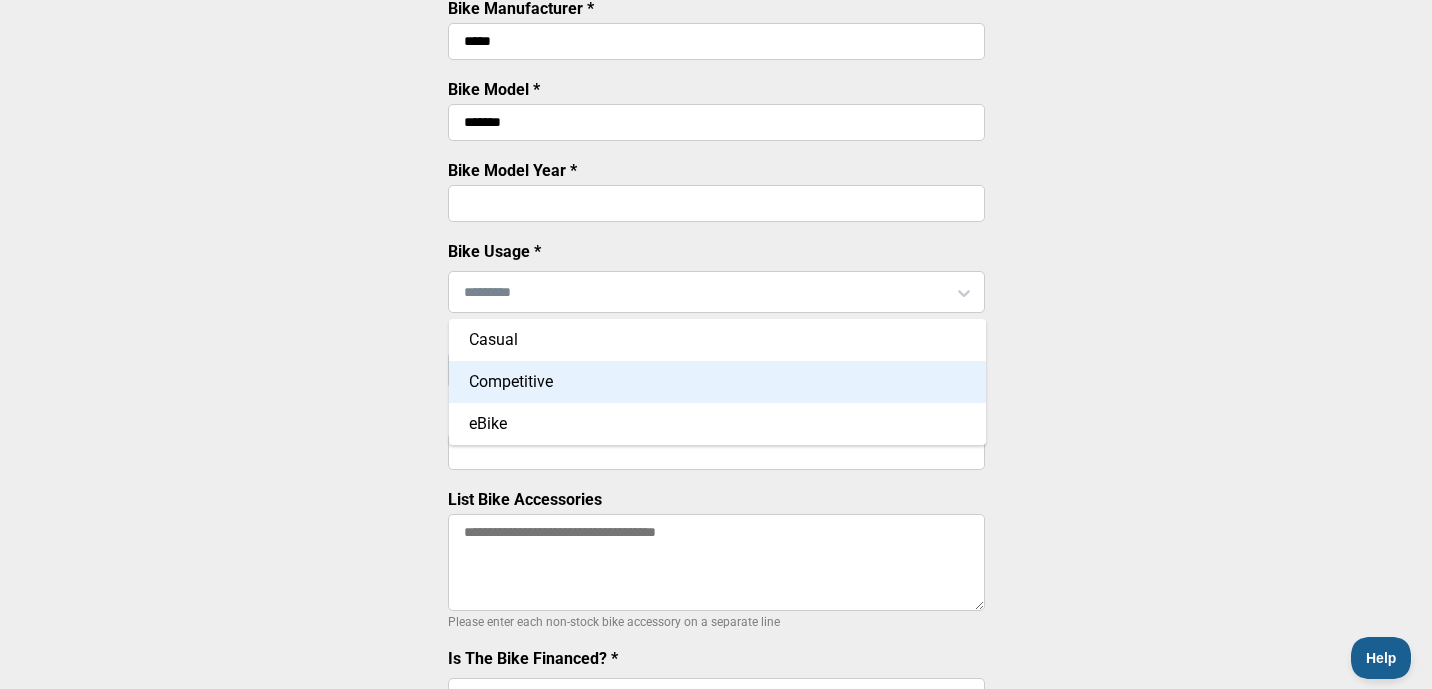 click on "Competitive" at bounding box center [717, 382] 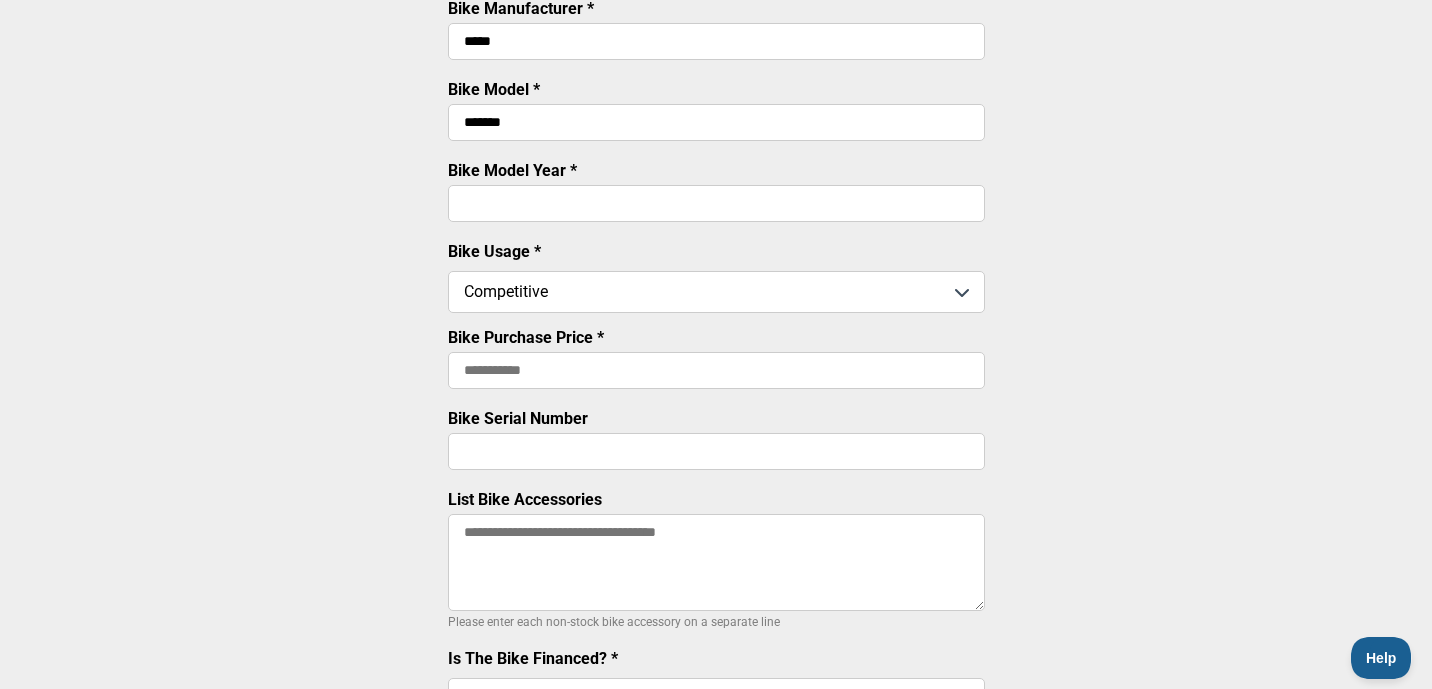 click on "Bike Purchase Price   *" at bounding box center (716, 370) 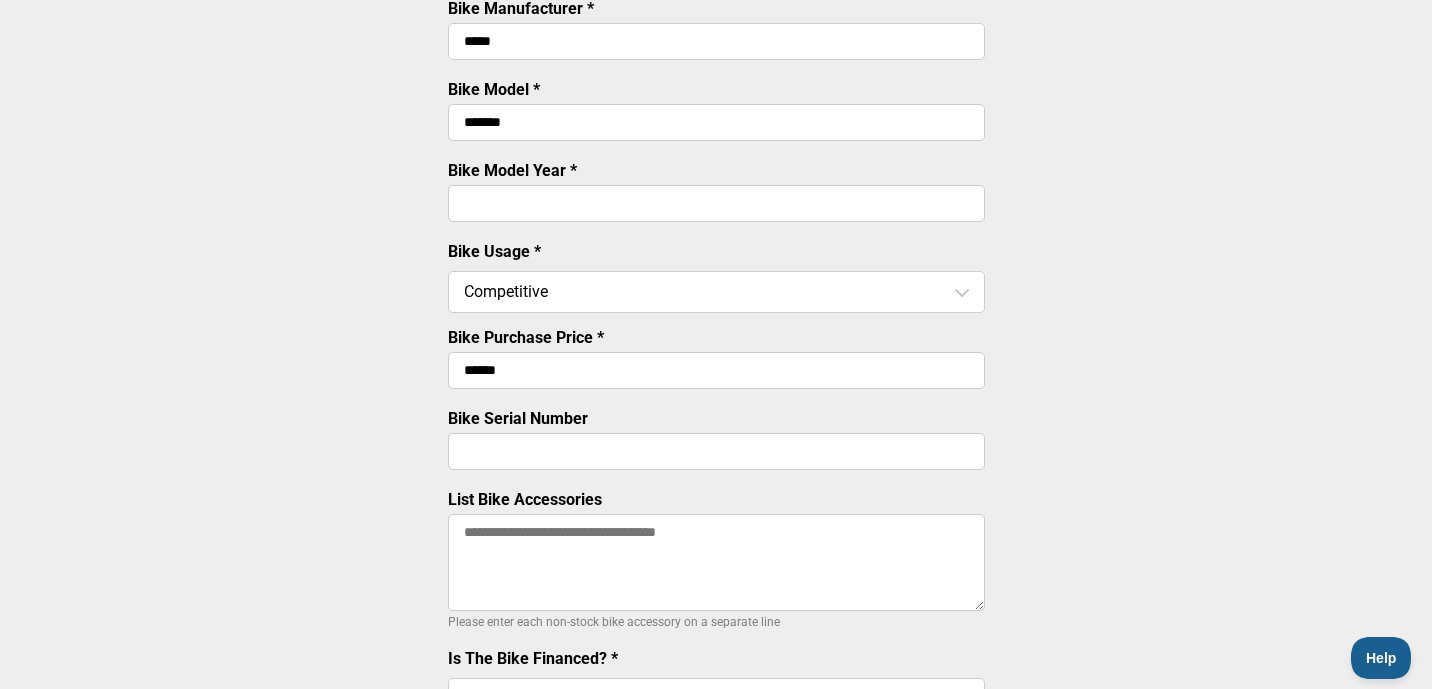 type on "******" 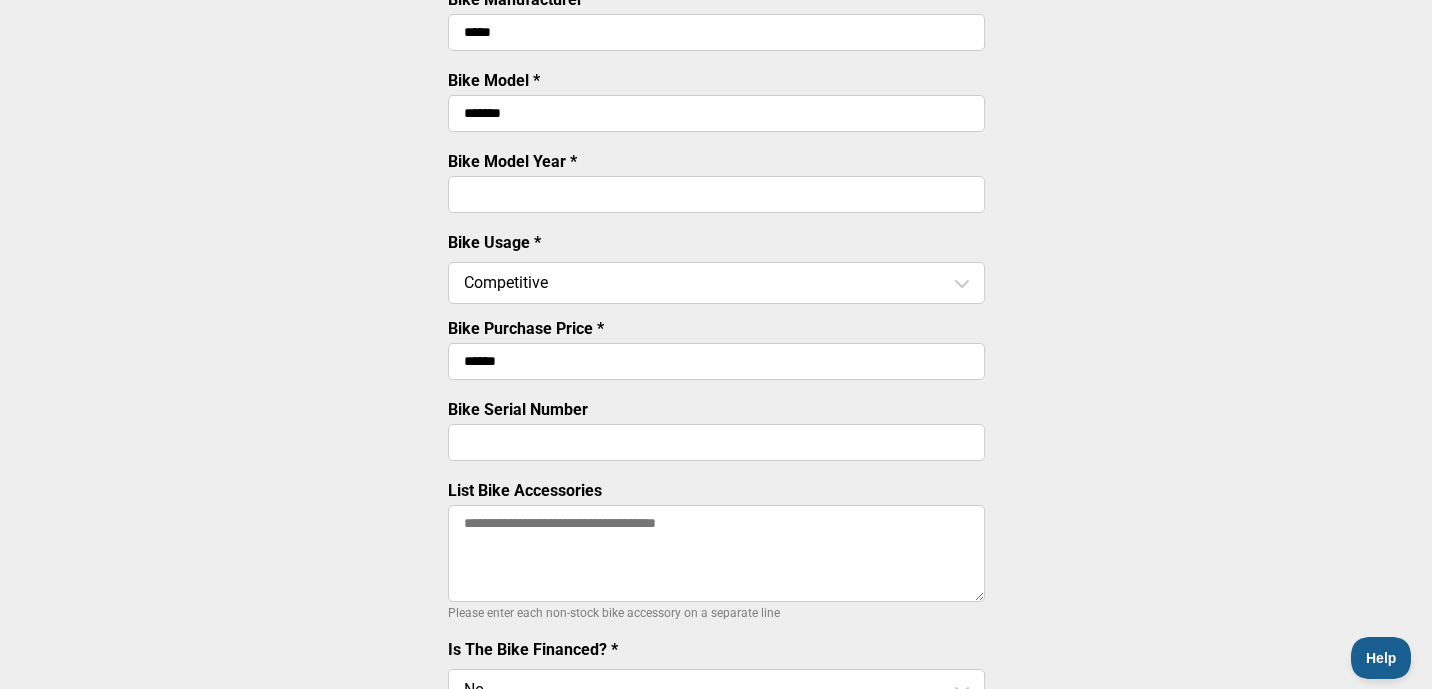 scroll, scrollTop: 459, scrollLeft: 0, axis: vertical 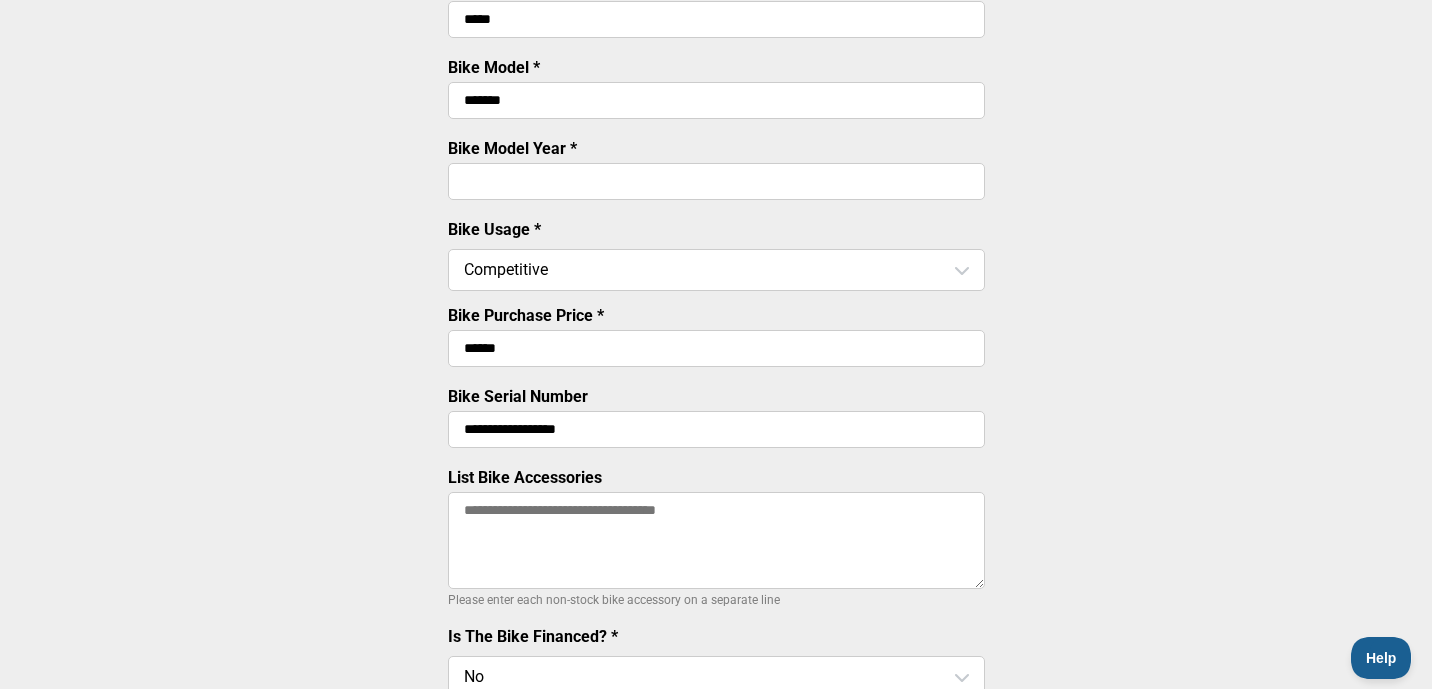 type on "**********" 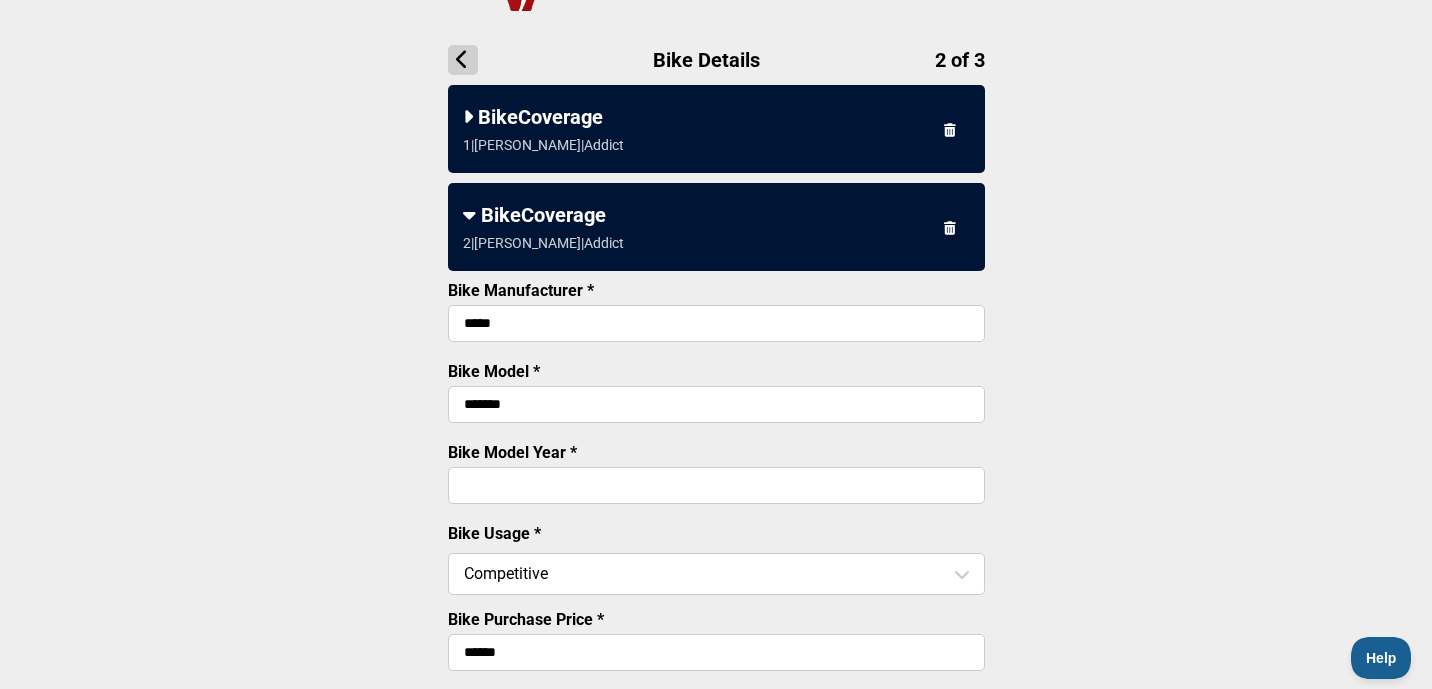 scroll, scrollTop: 0, scrollLeft: 0, axis: both 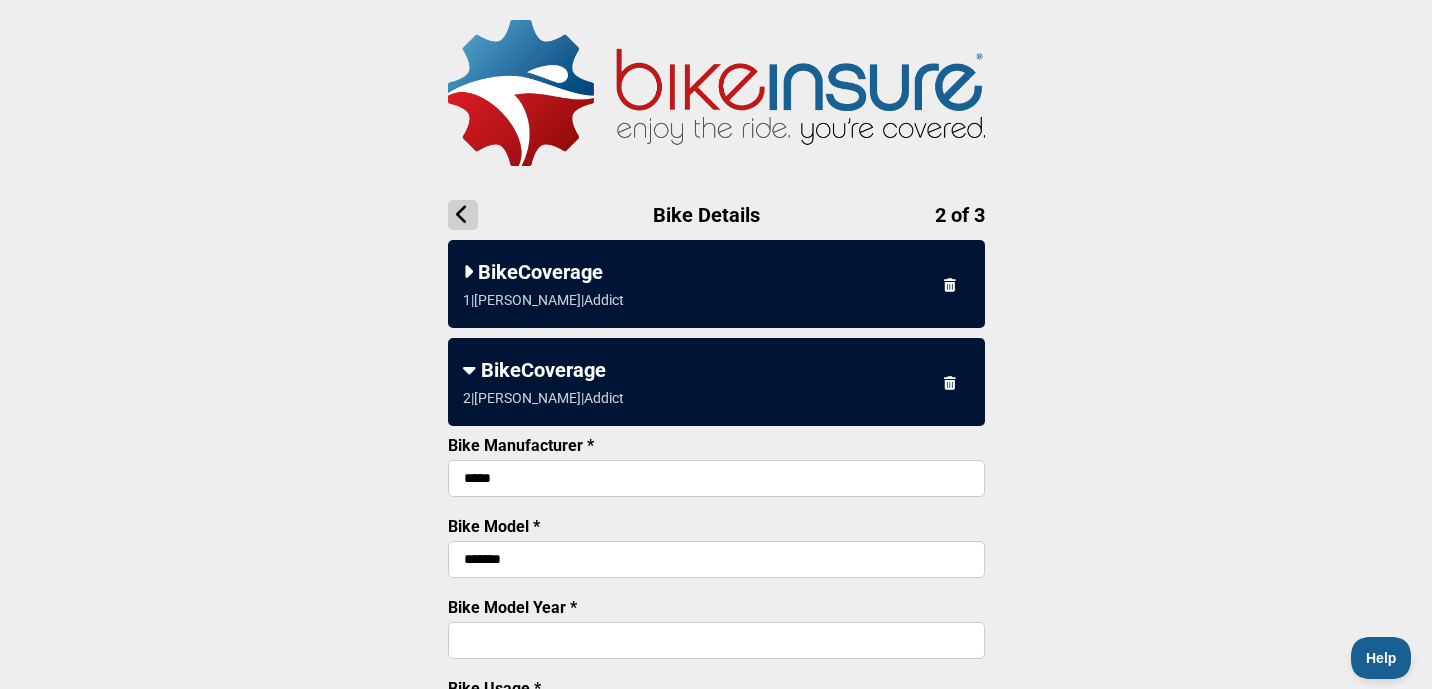 click on "BikeCoverage" at bounding box center (716, 272) 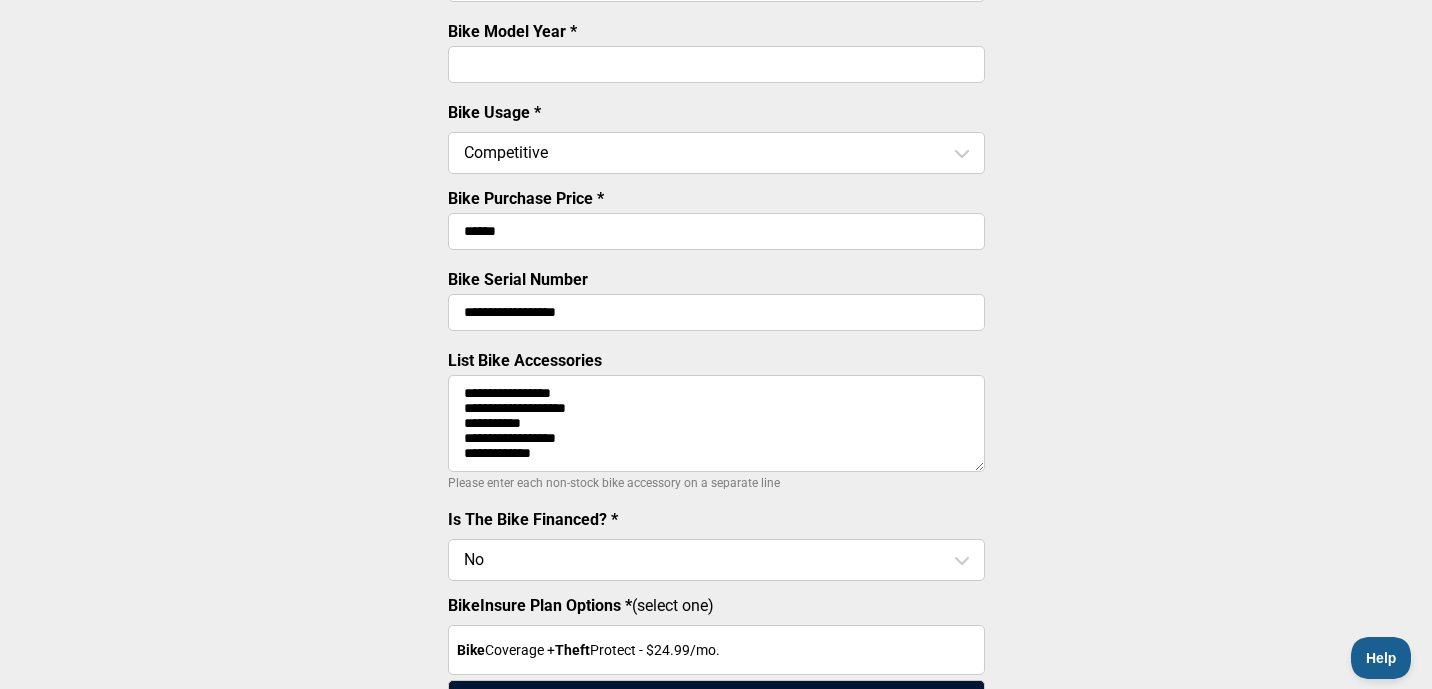 scroll, scrollTop: 509, scrollLeft: 0, axis: vertical 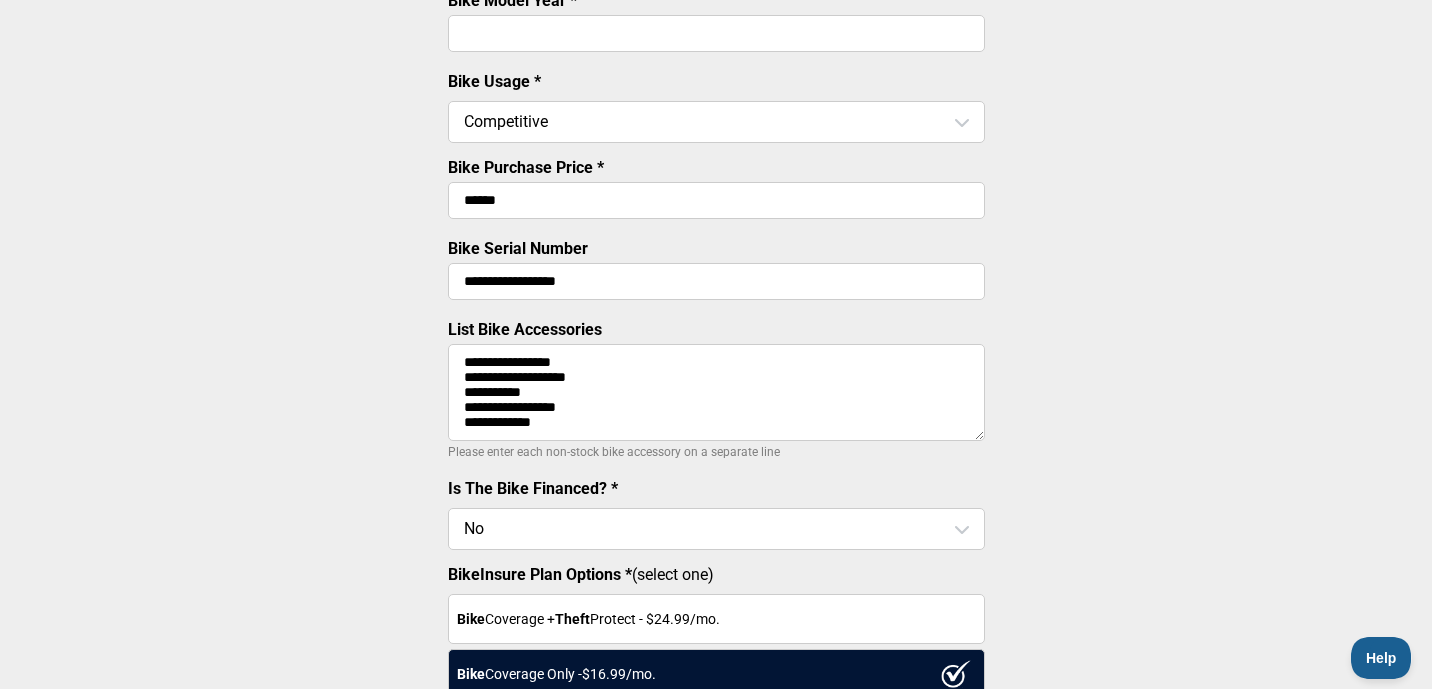 drag, startPoint x: 566, startPoint y: 444, endPoint x: 443, endPoint y: 360, distance: 148.9463 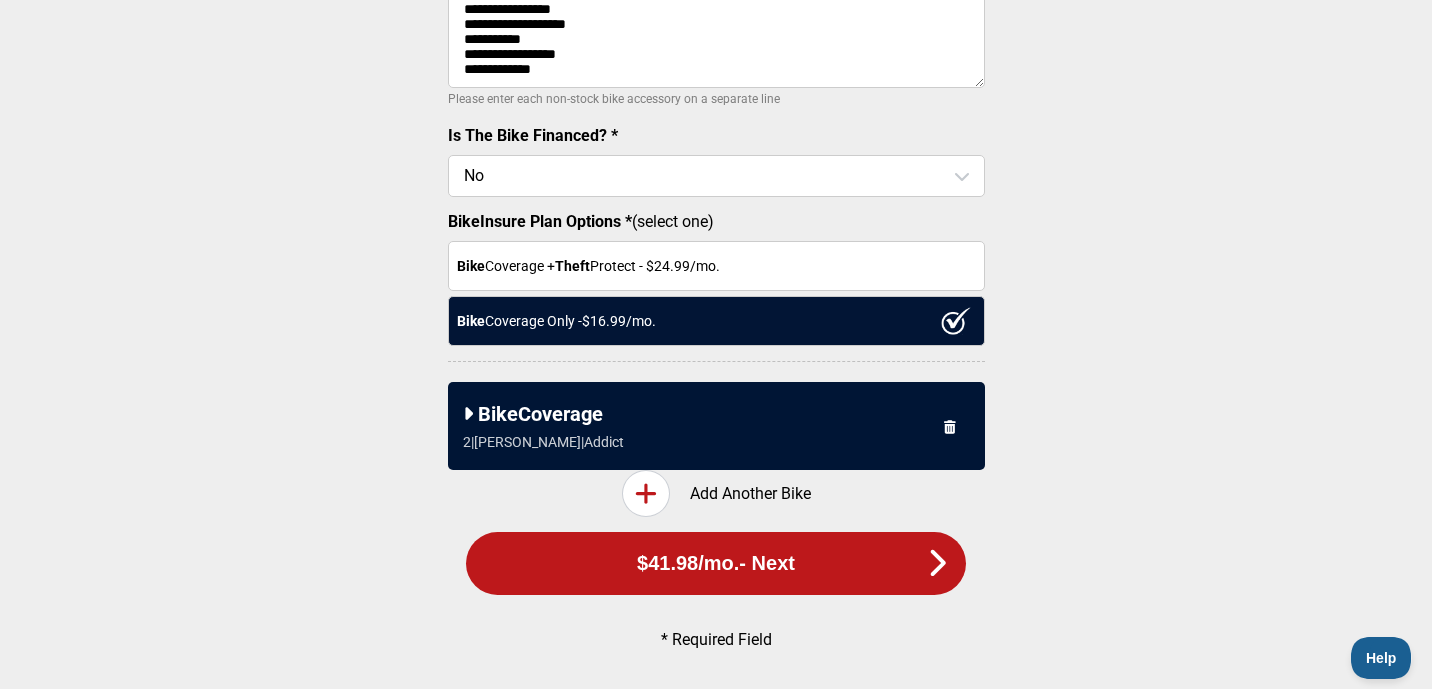 scroll, scrollTop: 876, scrollLeft: 0, axis: vertical 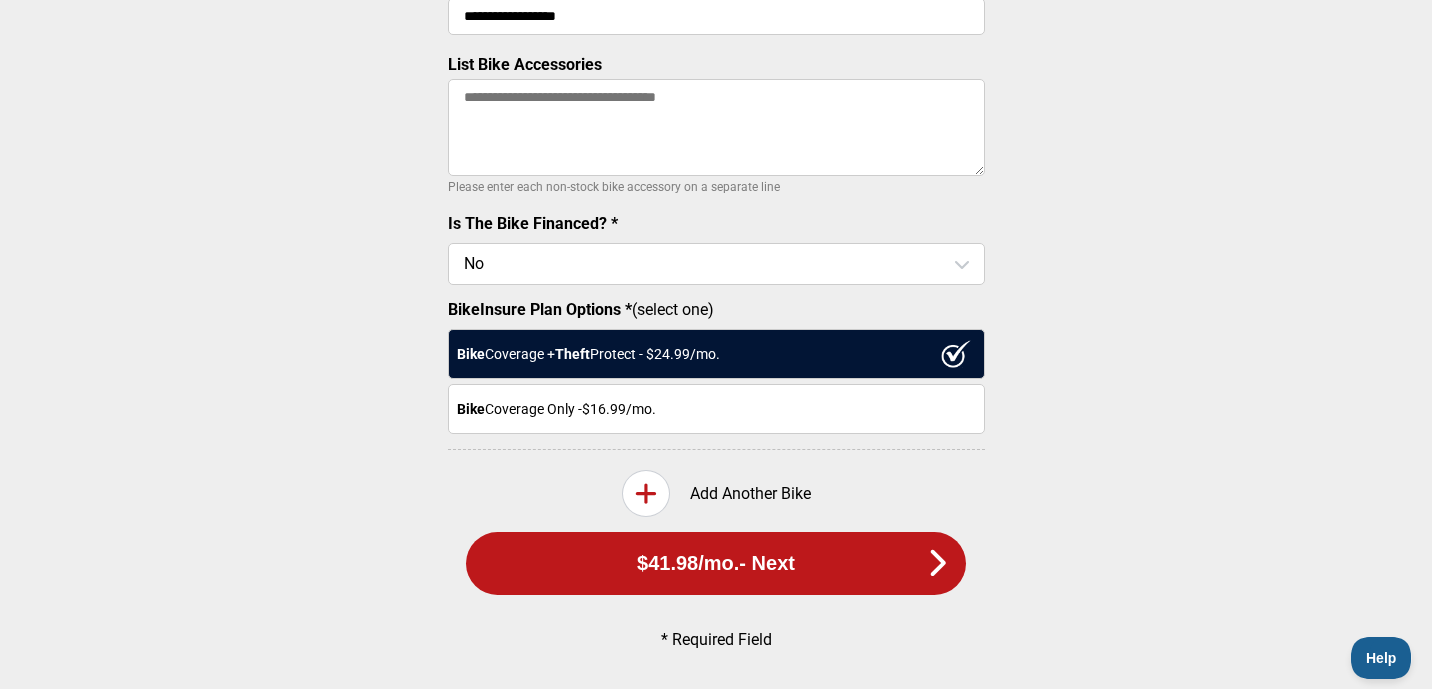 click on "List Bike Accessories" at bounding box center (716, 127) 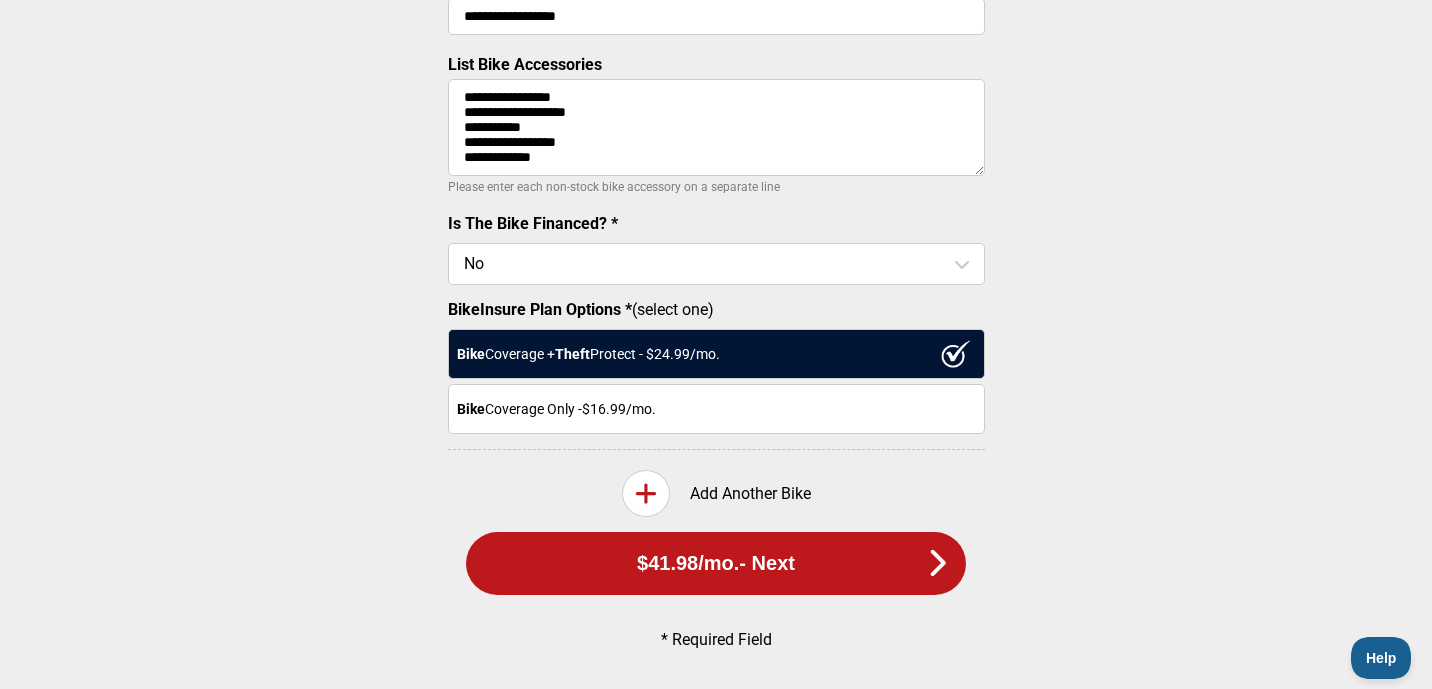 type on "**********" 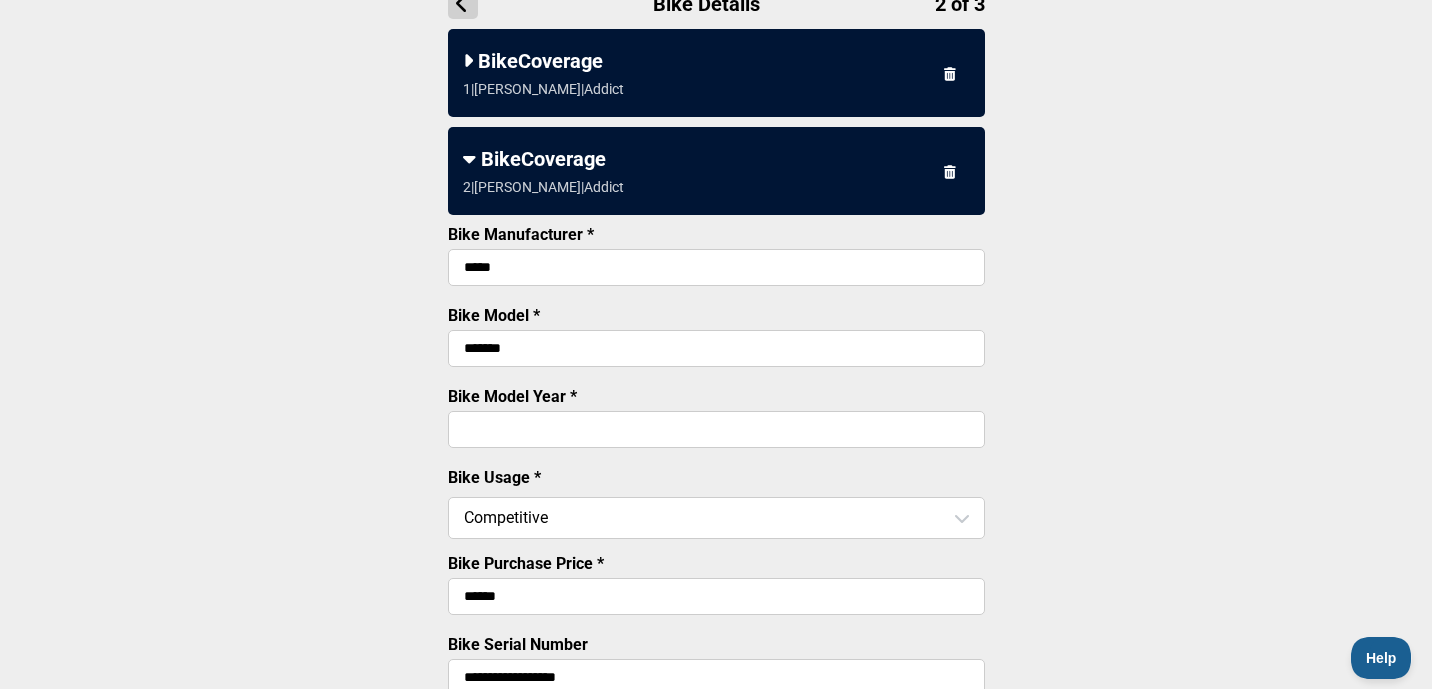 scroll, scrollTop: 184, scrollLeft: 0, axis: vertical 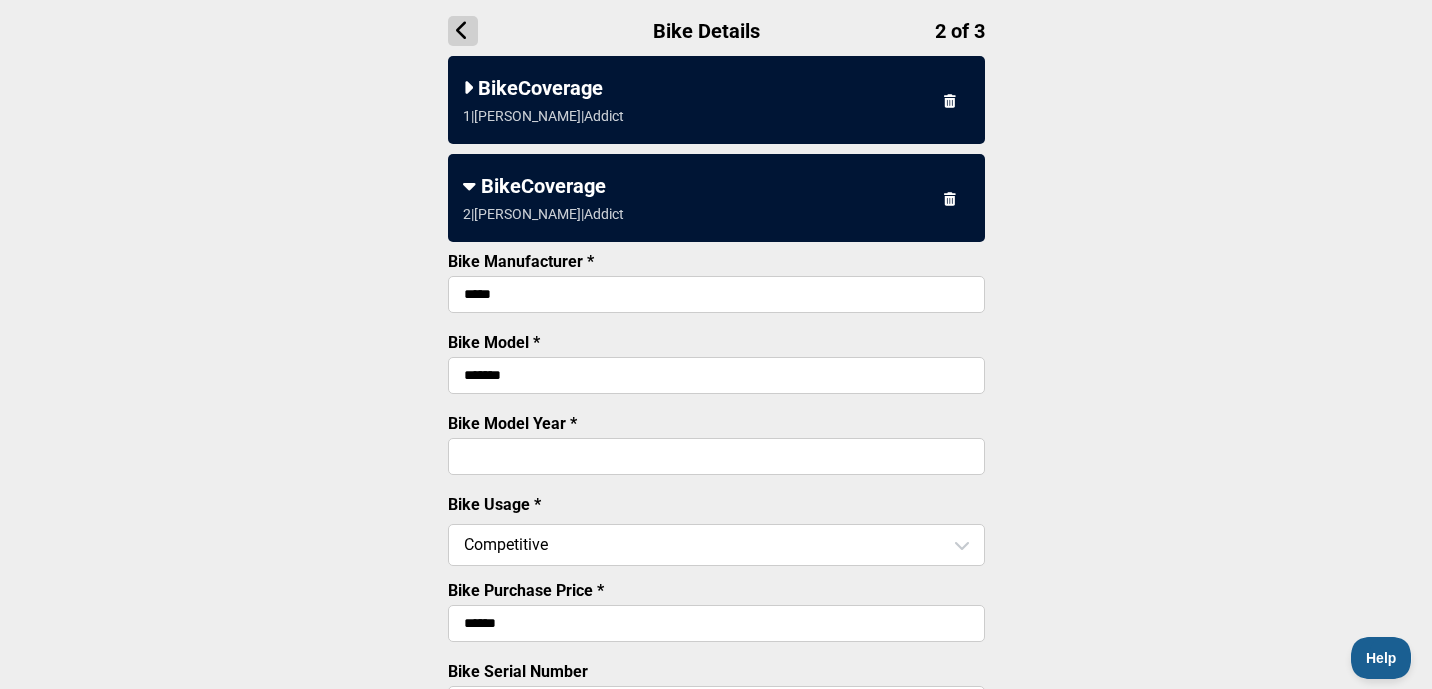 click at bounding box center (468, 88) 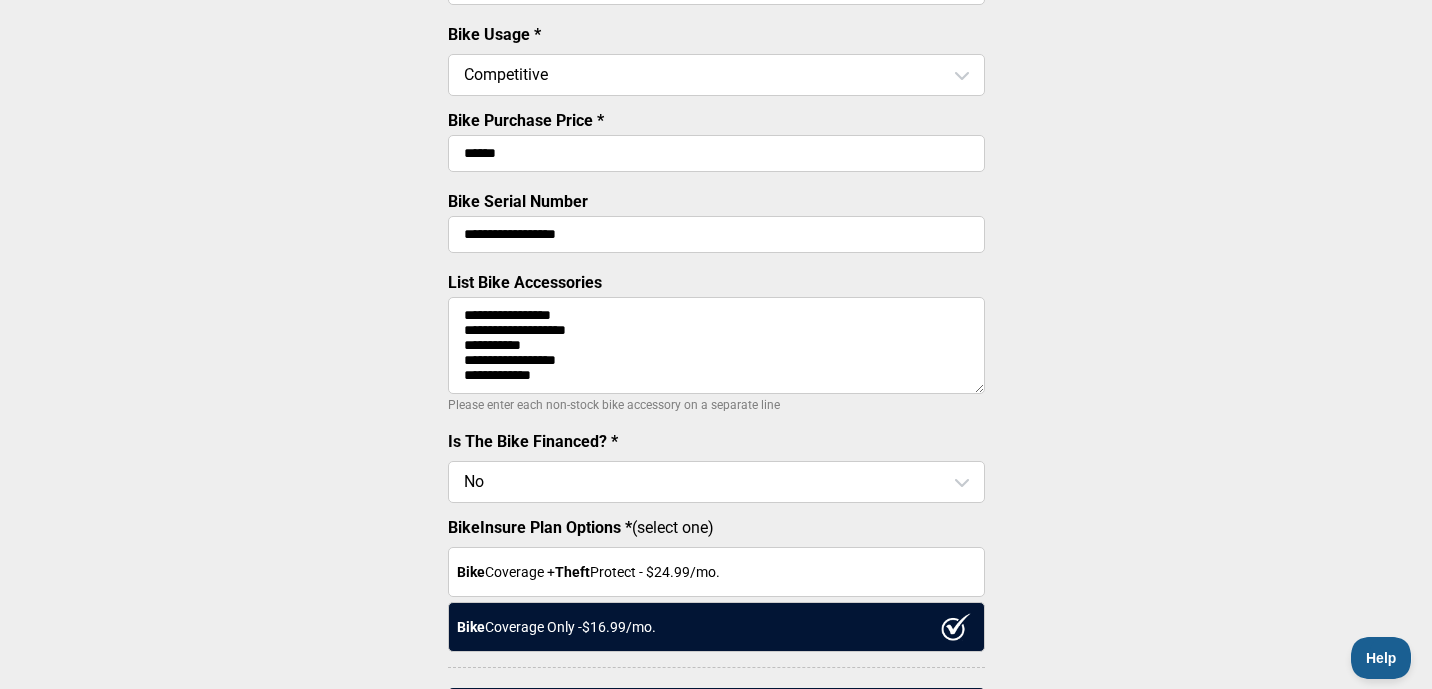 scroll, scrollTop: 554, scrollLeft: 0, axis: vertical 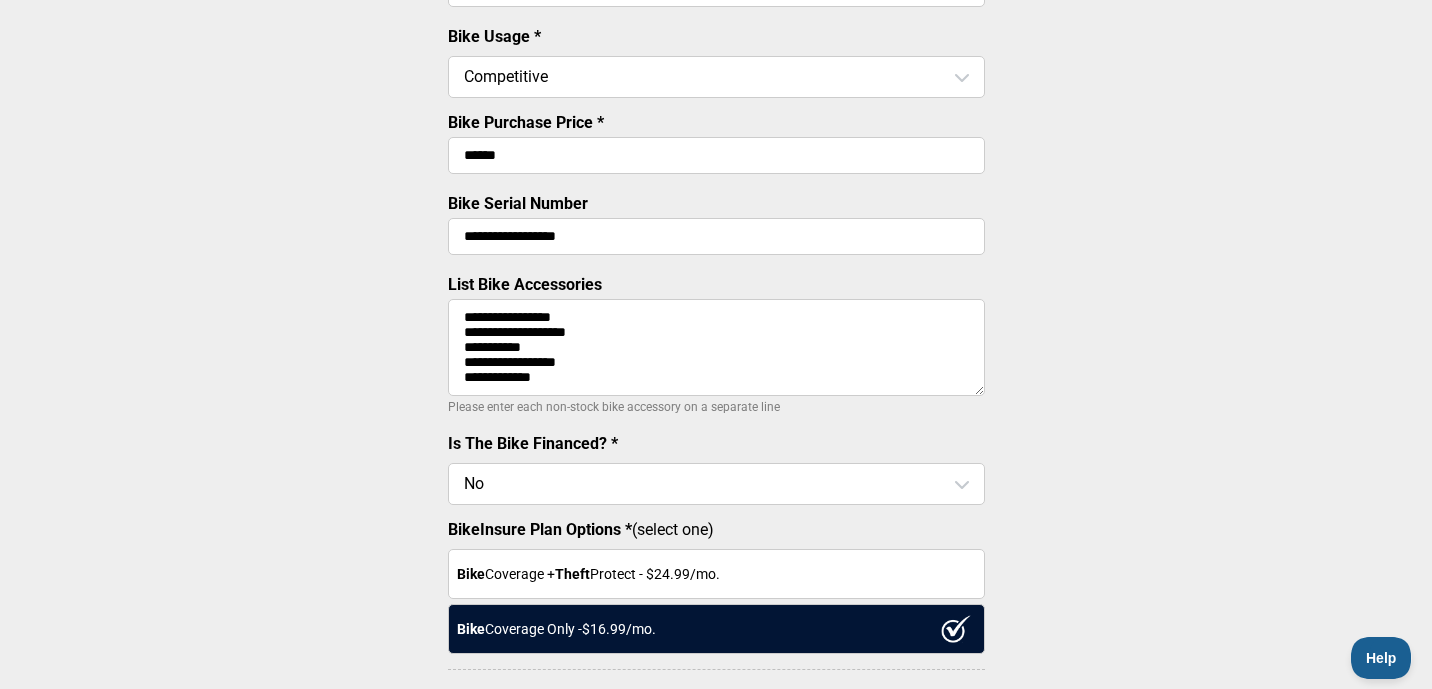 click on "**********" at bounding box center [716, 236] 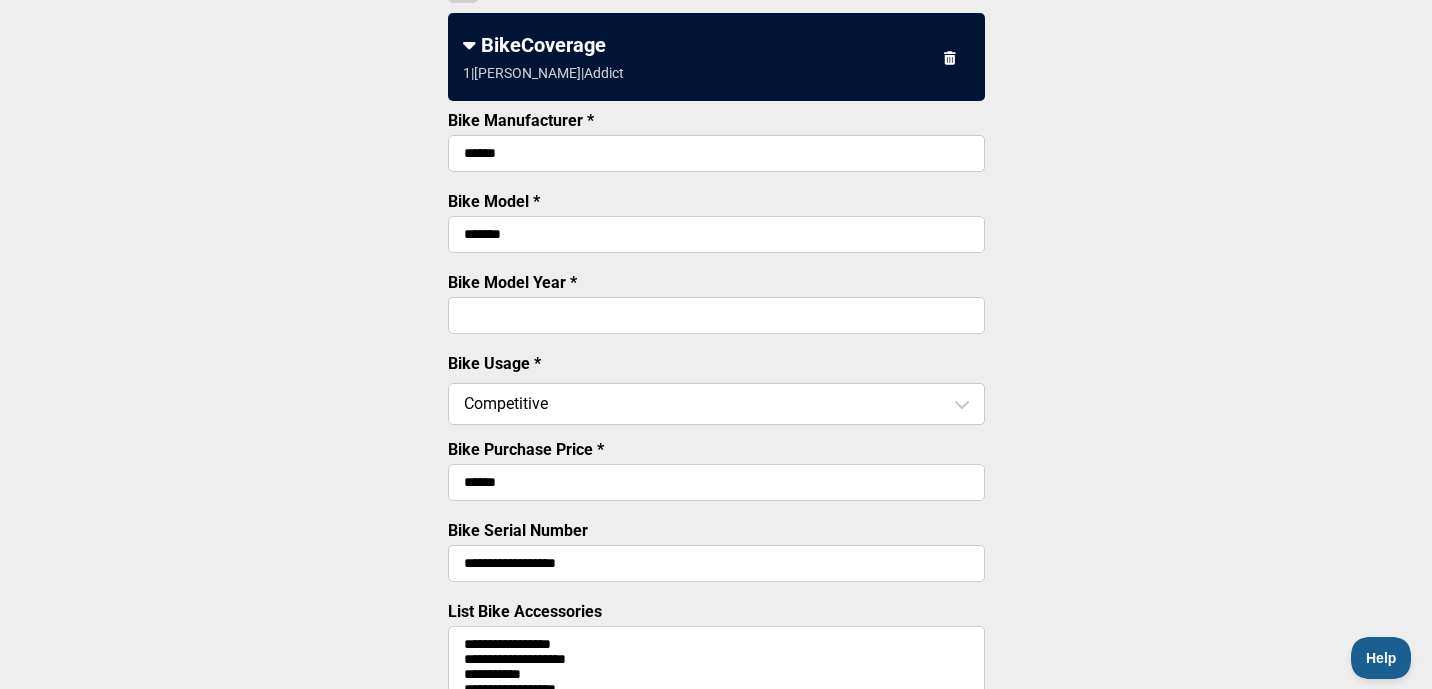 scroll, scrollTop: 54, scrollLeft: 0, axis: vertical 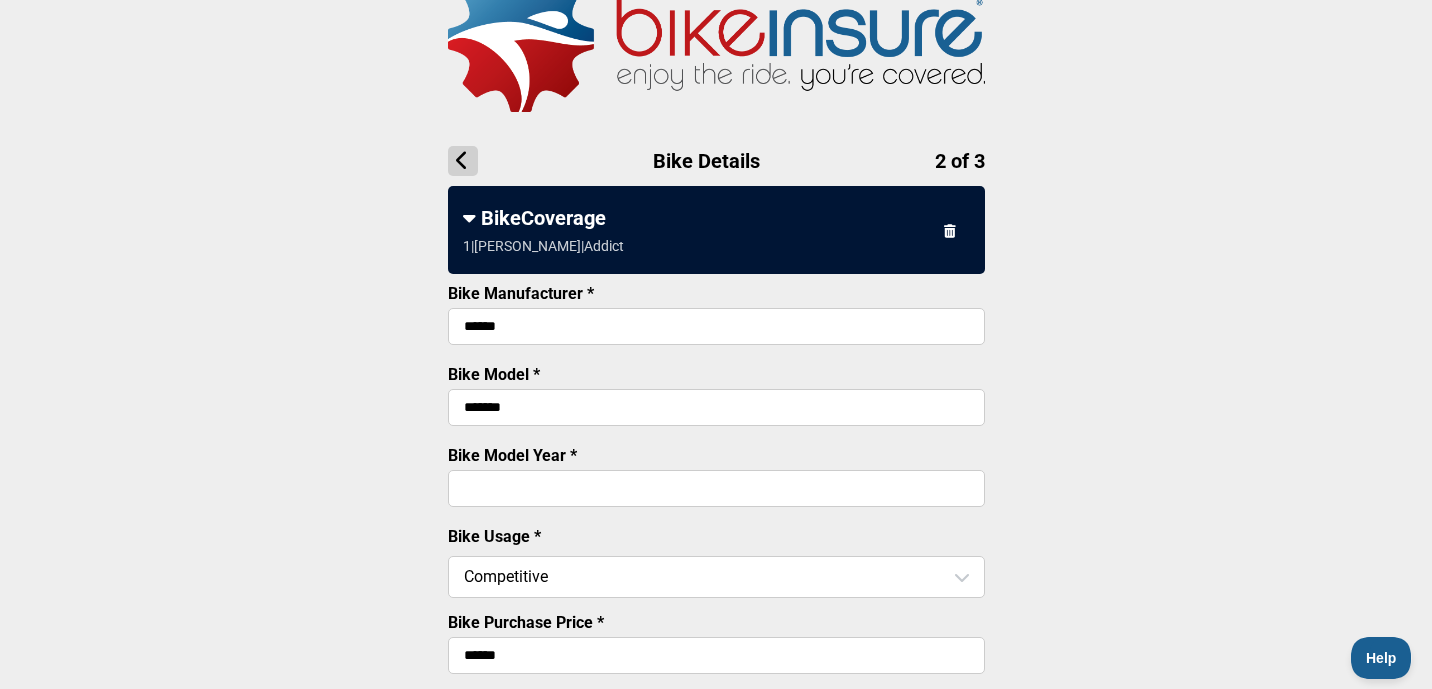 type on "**********" 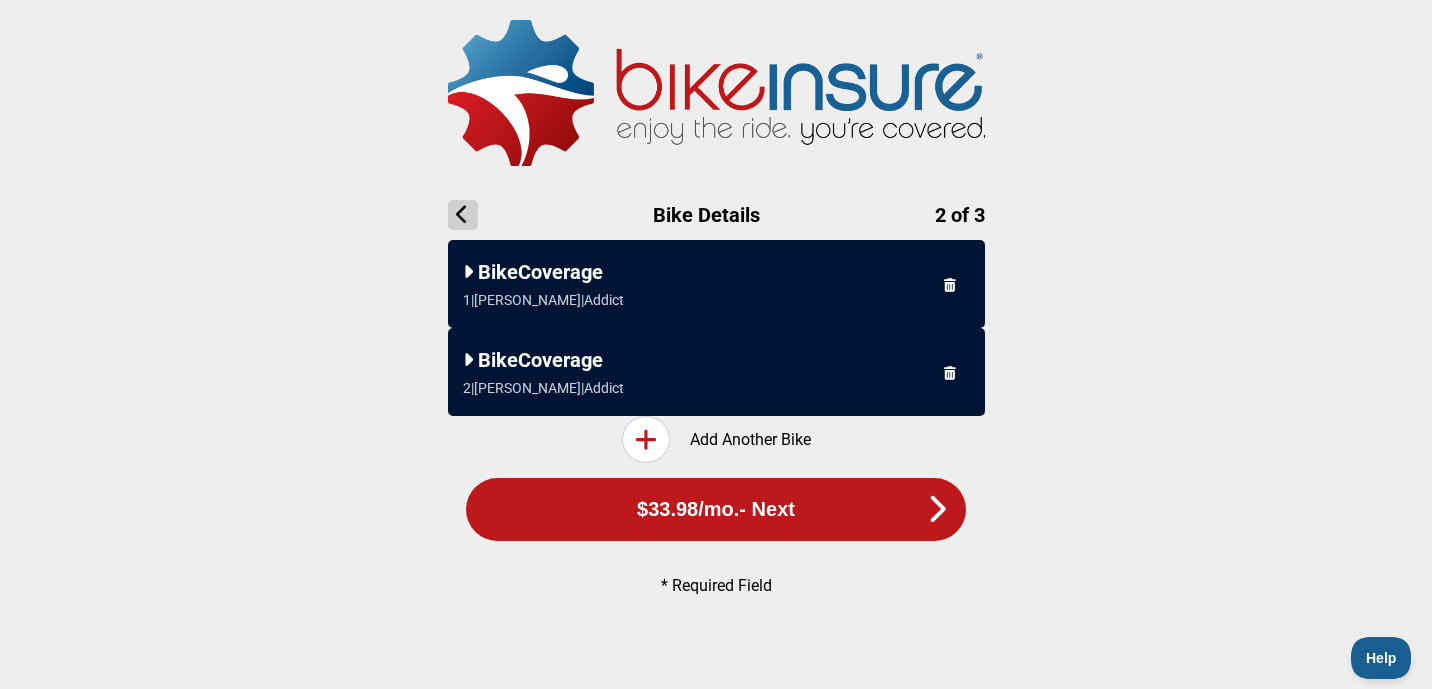 scroll, scrollTop: 0, scrollLeft: 0, axis: both 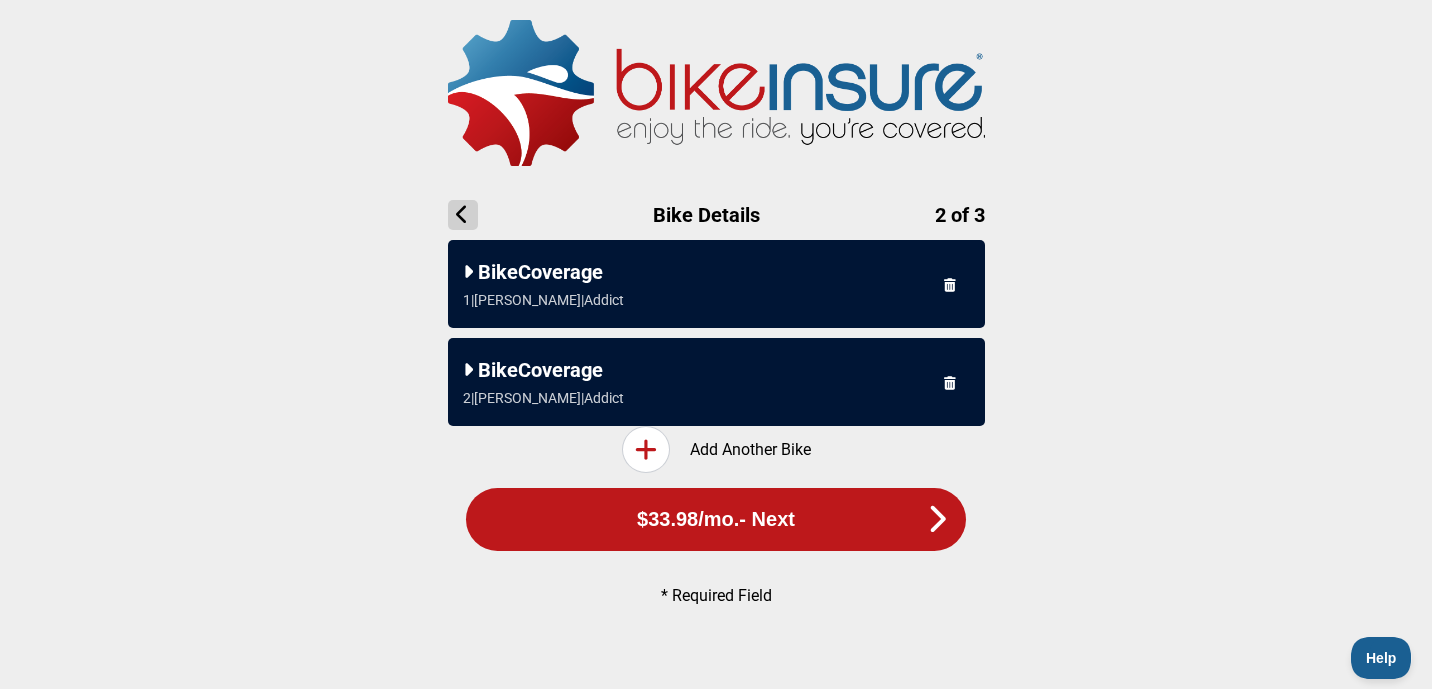 click at bounding box center (468, 370) 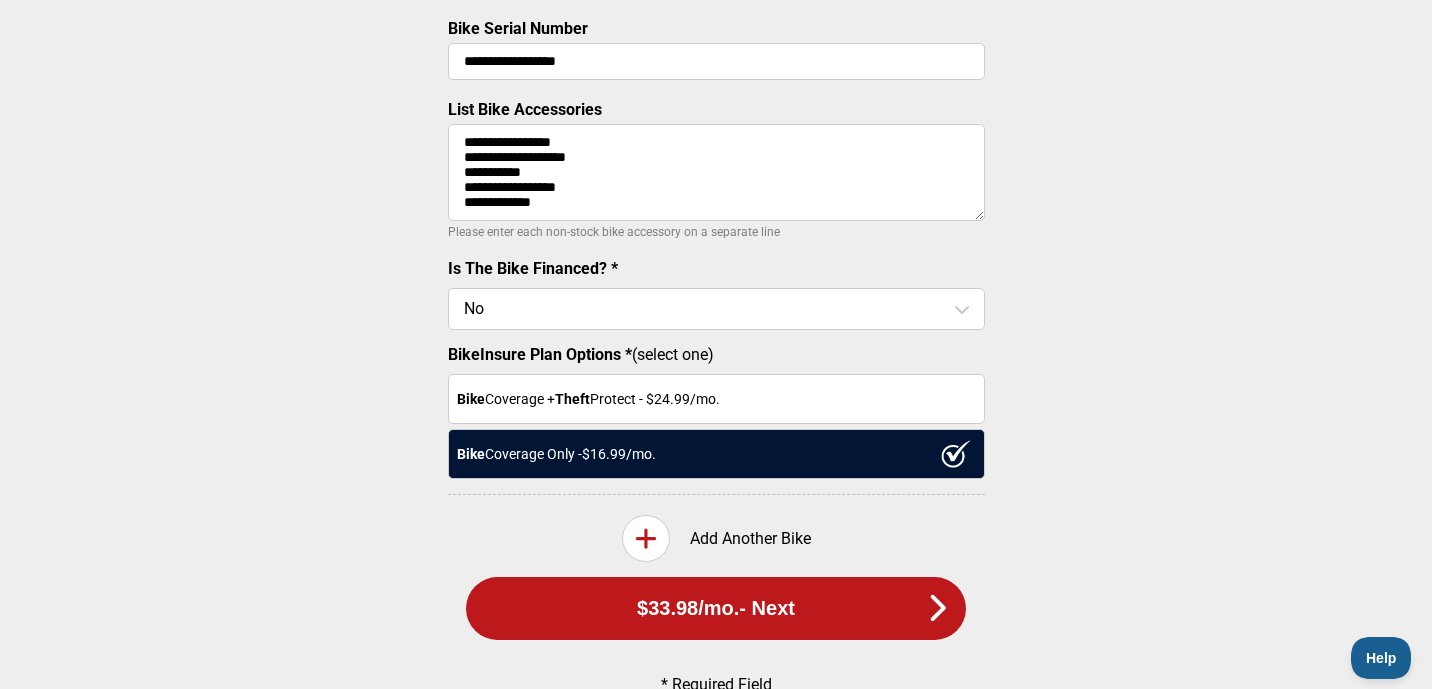 scroll, scrollTop: 830, scrollLeft: 0, axis: vertical 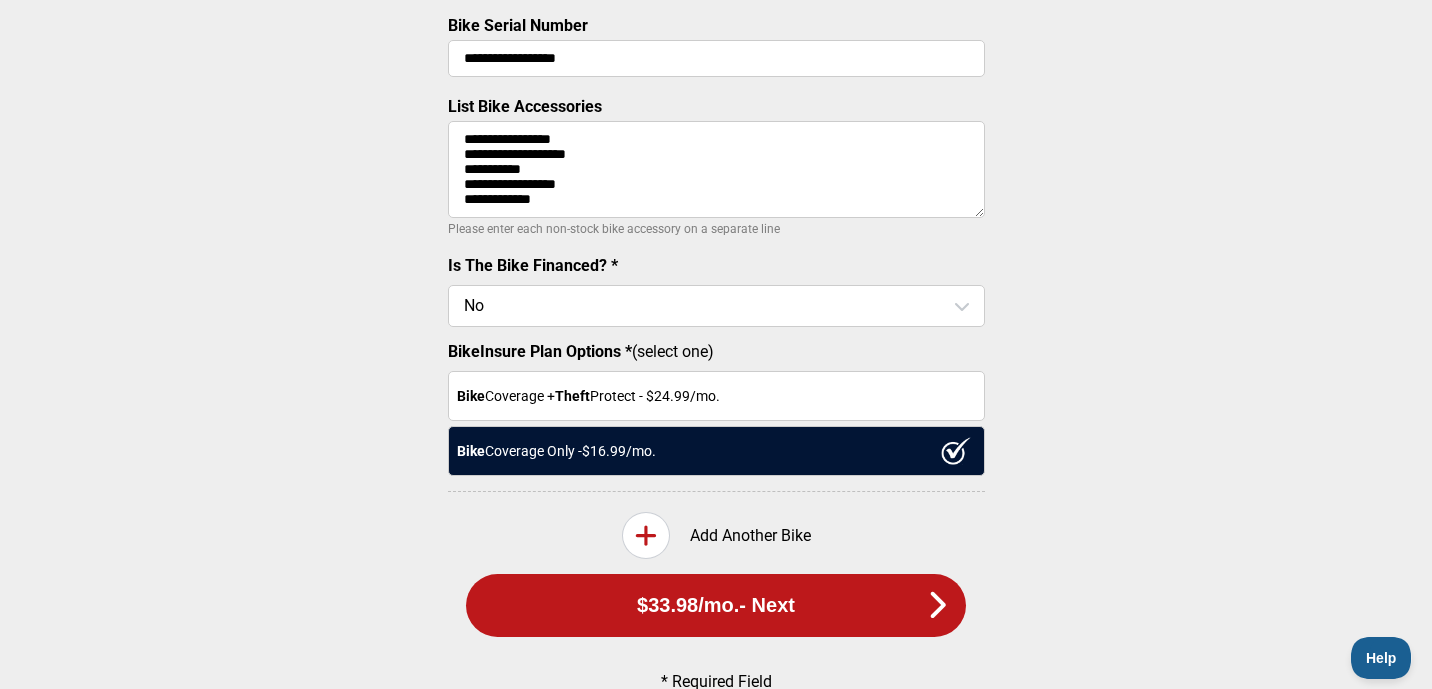 click on "$33.98 /mo.  - Next" at bounding box center (716, 605) 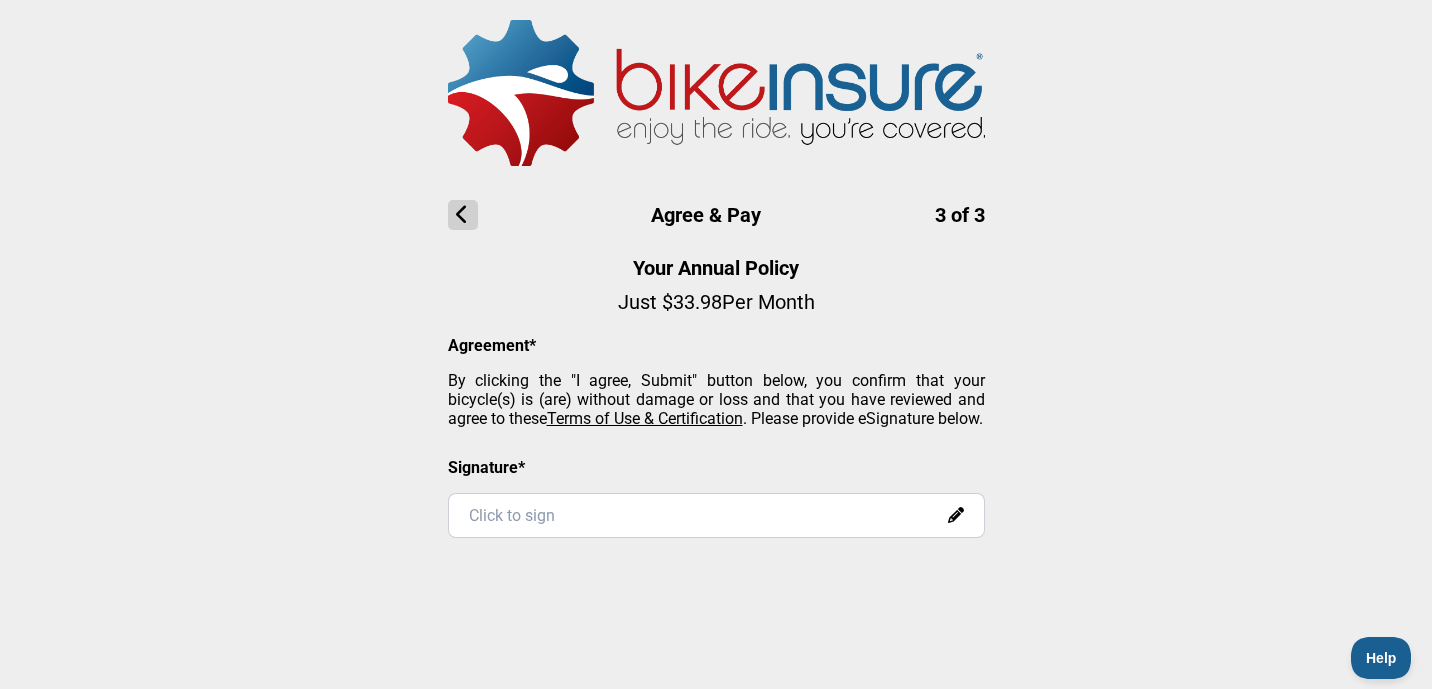 scroll, scrollTop: 0, scrollLeft: 0, axis: both 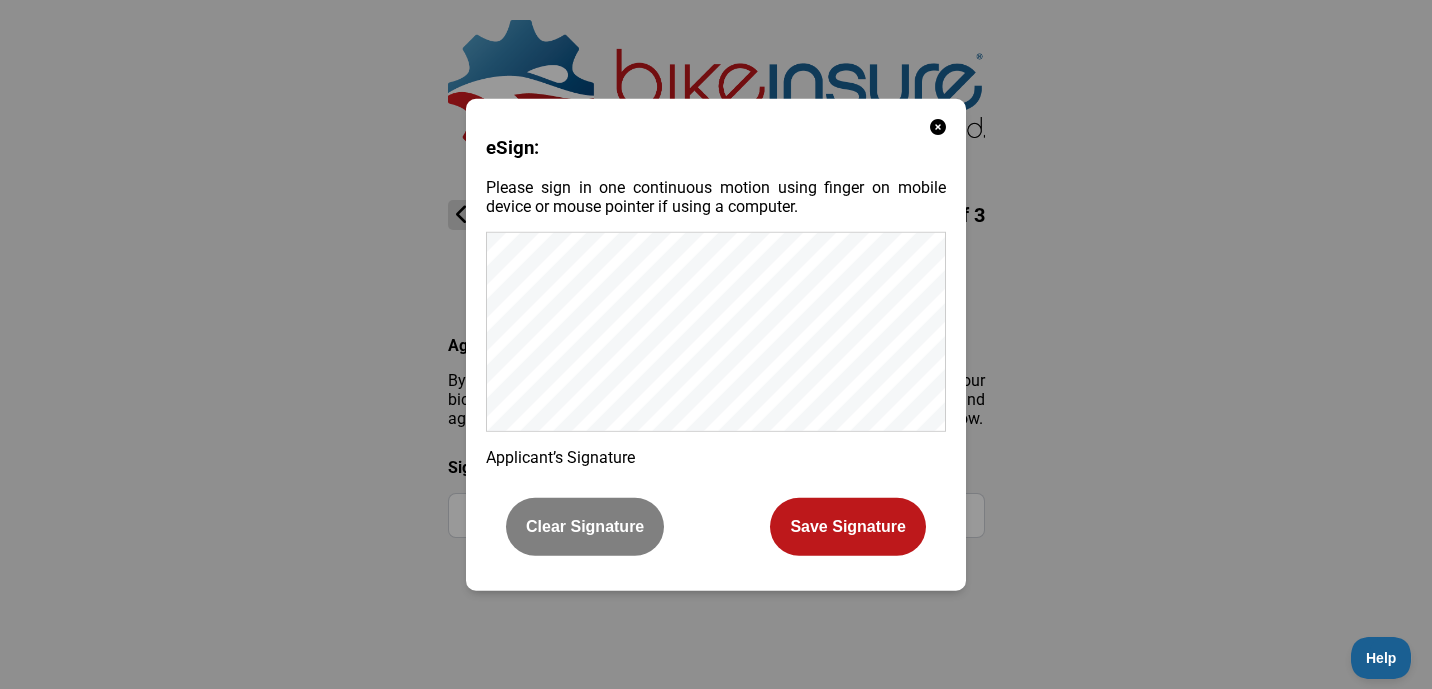 click on "eSign:   Please sign in one continuous motion using finger on mobile device or mouse pointer if using a computer.     Applicant’s Signature   Clear Signature   Save Signature" at bounding box center (716, 344) 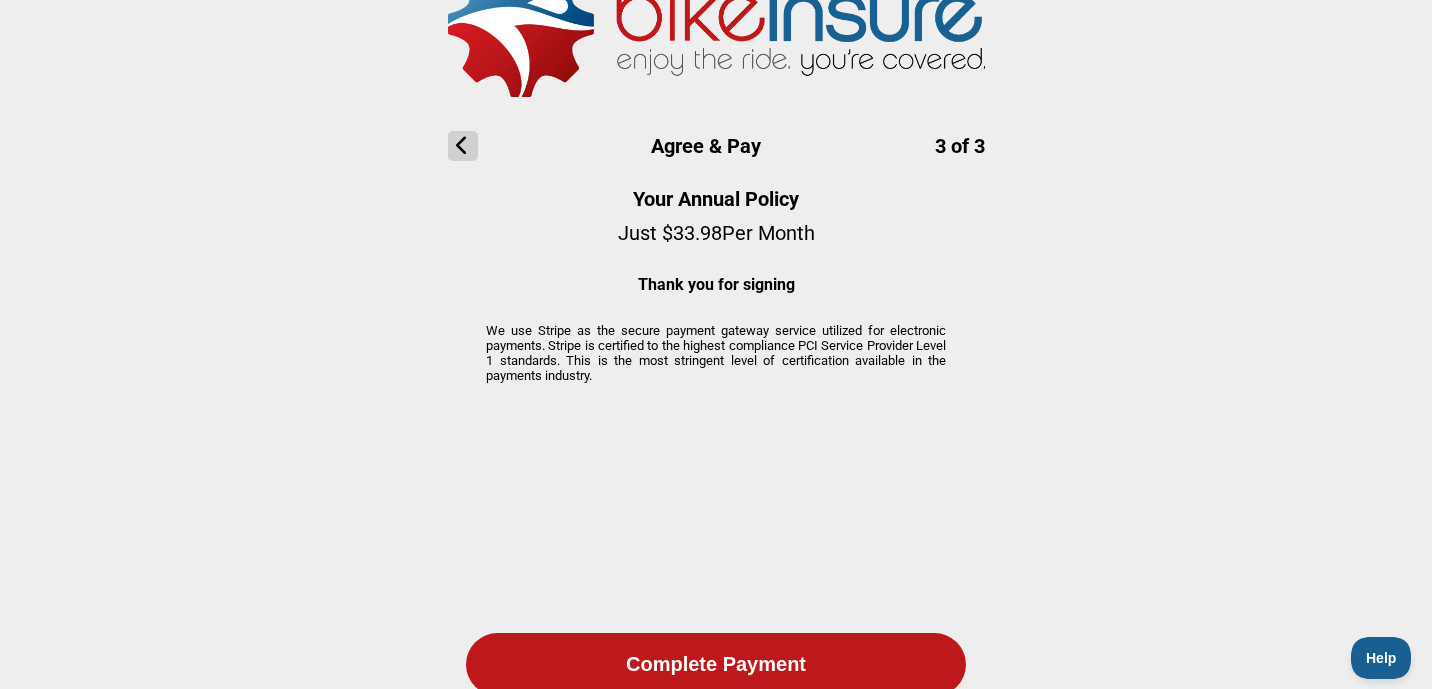 scroll, scrollTop: 109, scrollLeft: 0, axis: vertical 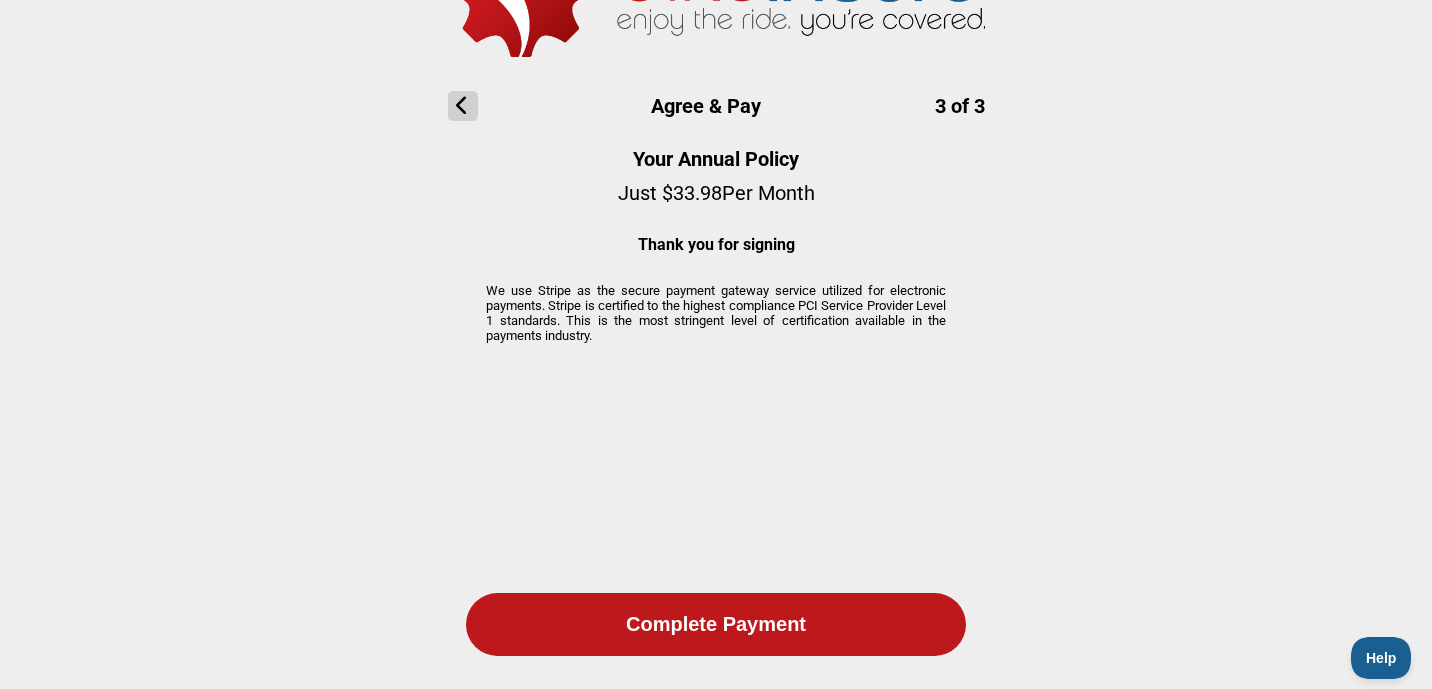 click on "Complete Payment" 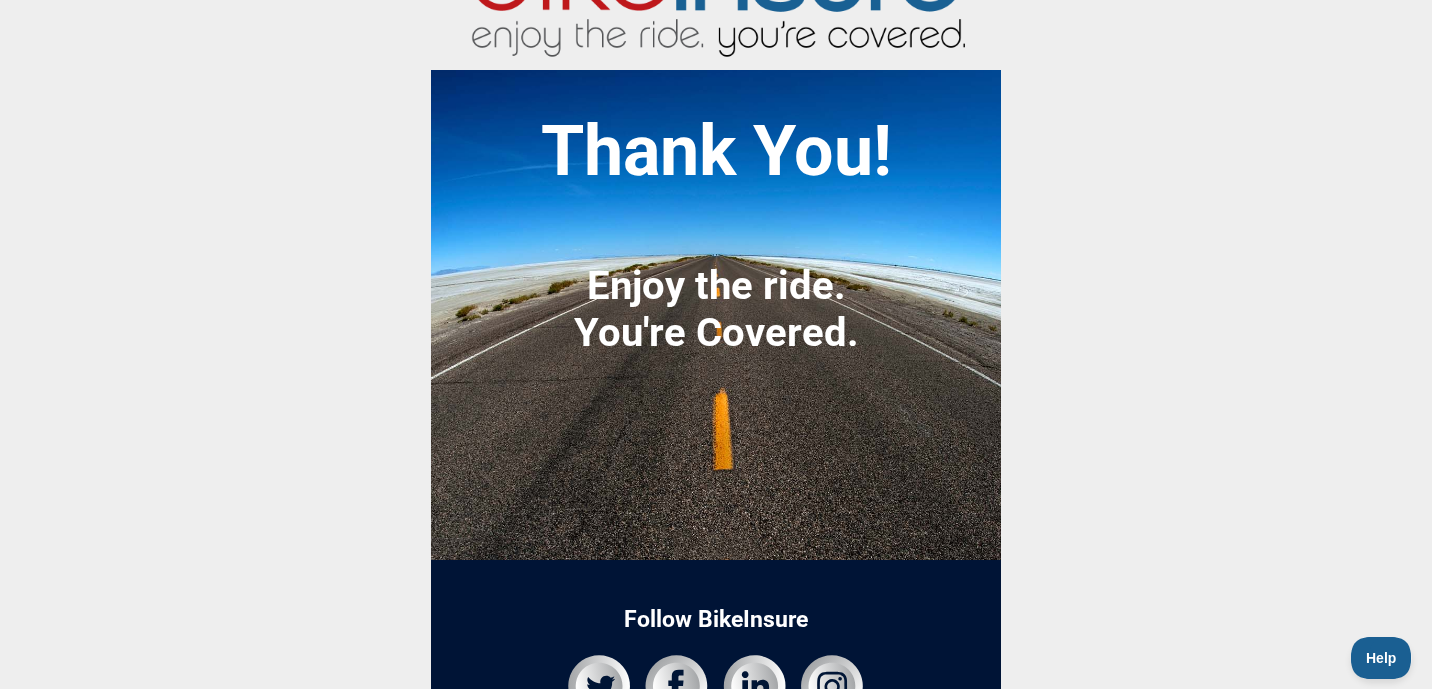 scroll, scrollTop: 0, scrollLeft: 0, axis: both 